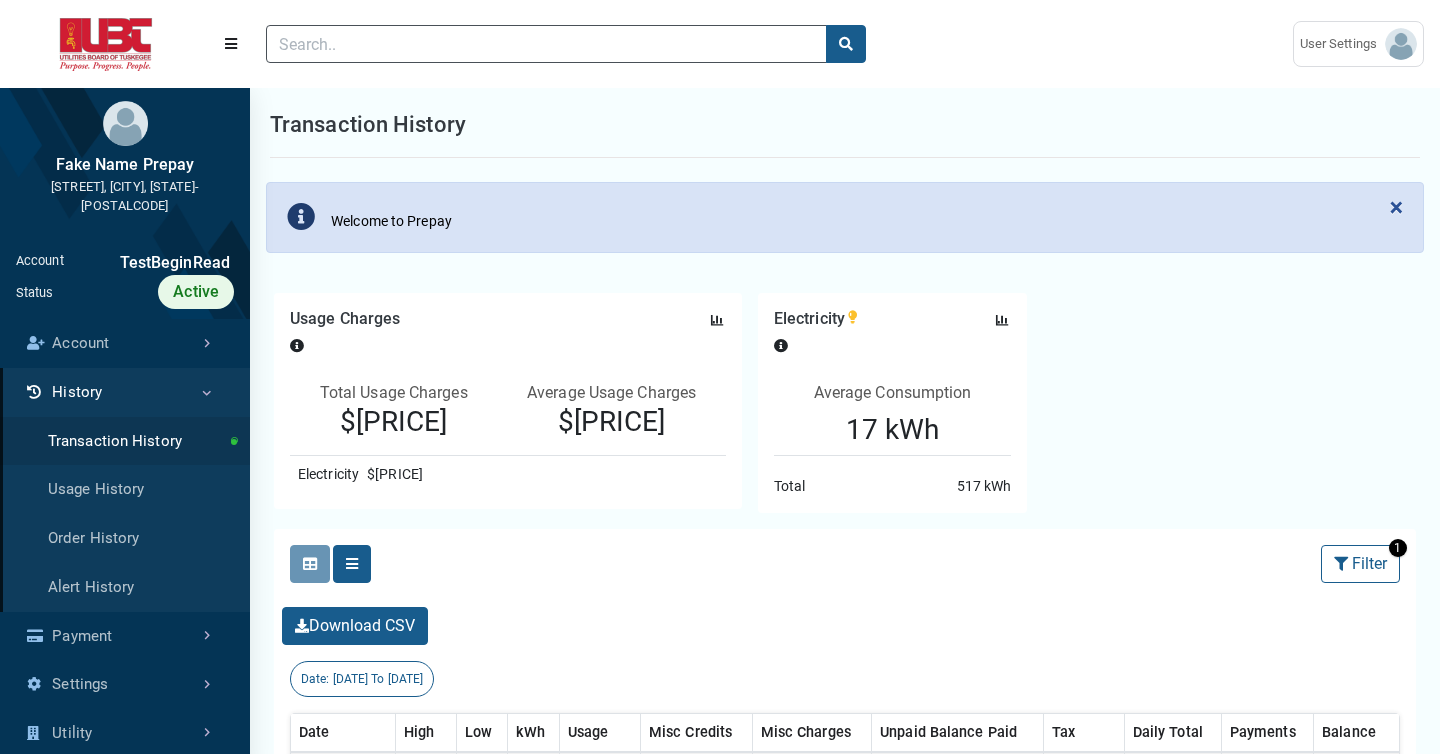 select on "25 per page" 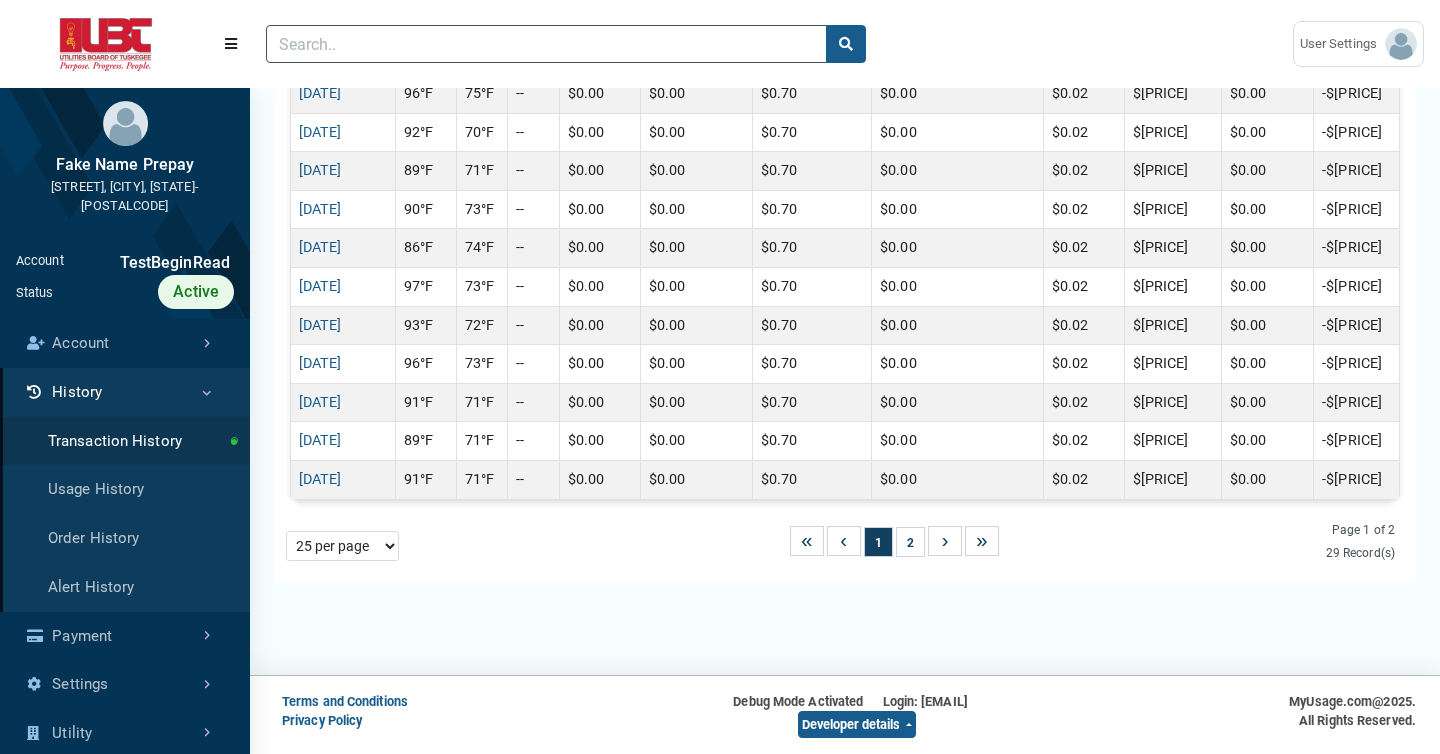 scroll, scrollTop: 7, scrollLeft: 1, axis: both 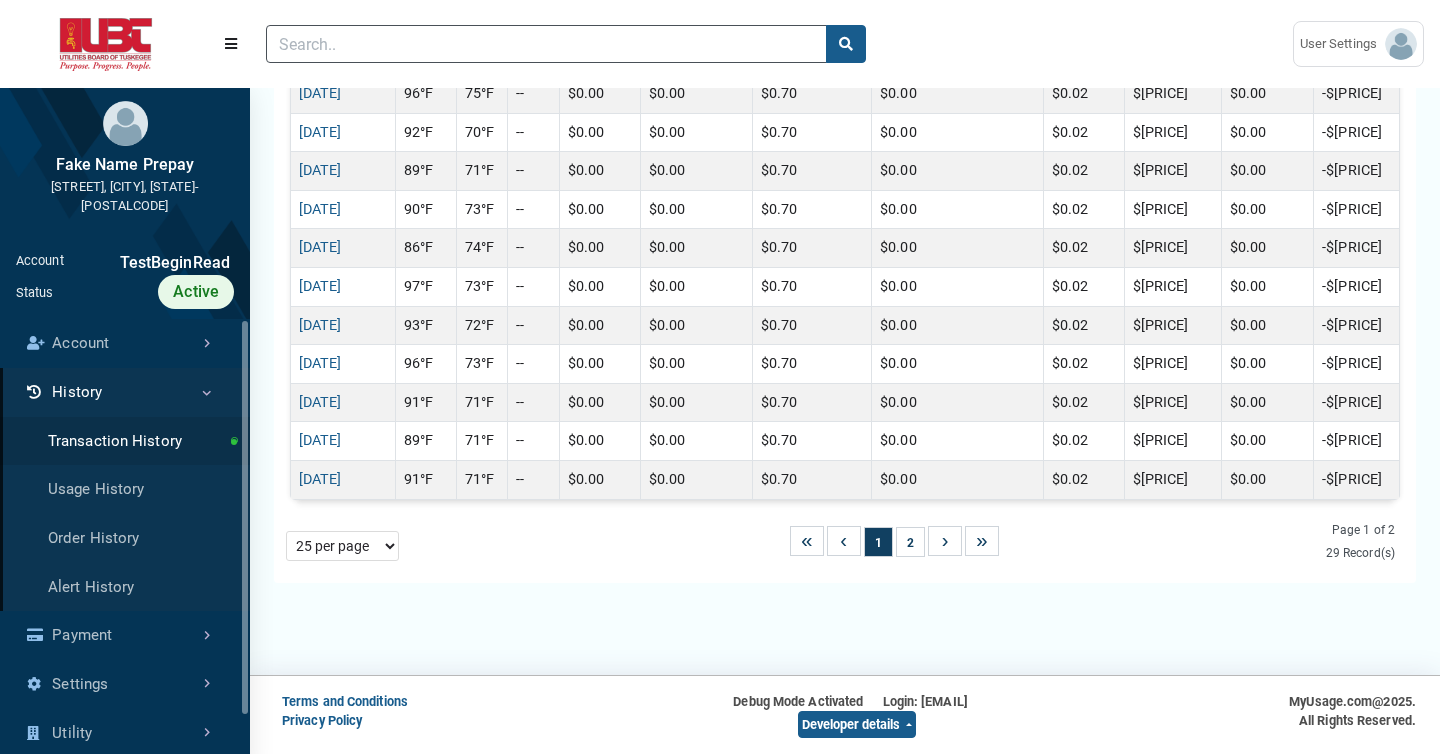 click on "History" at bounding box center (125, 392) 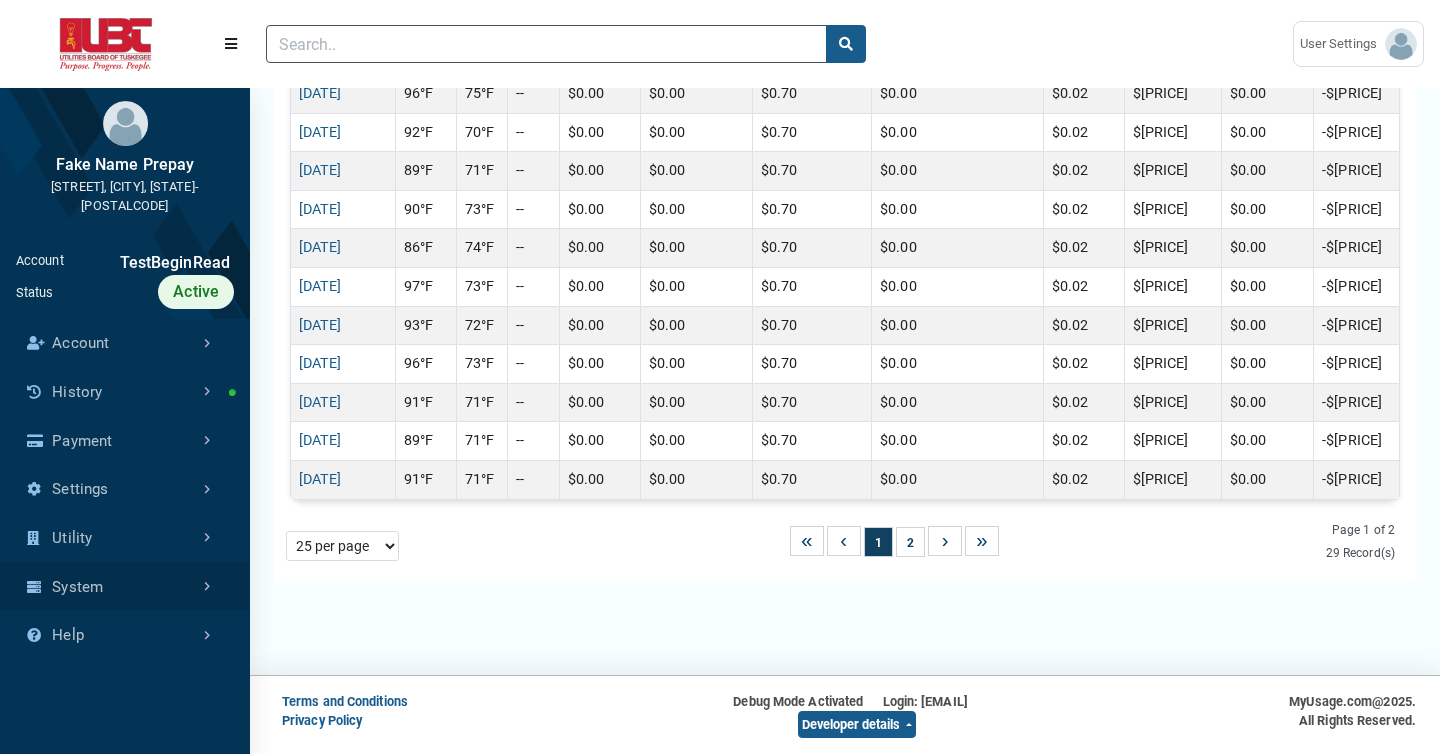 click on "System" at bounding box center [125, 587] 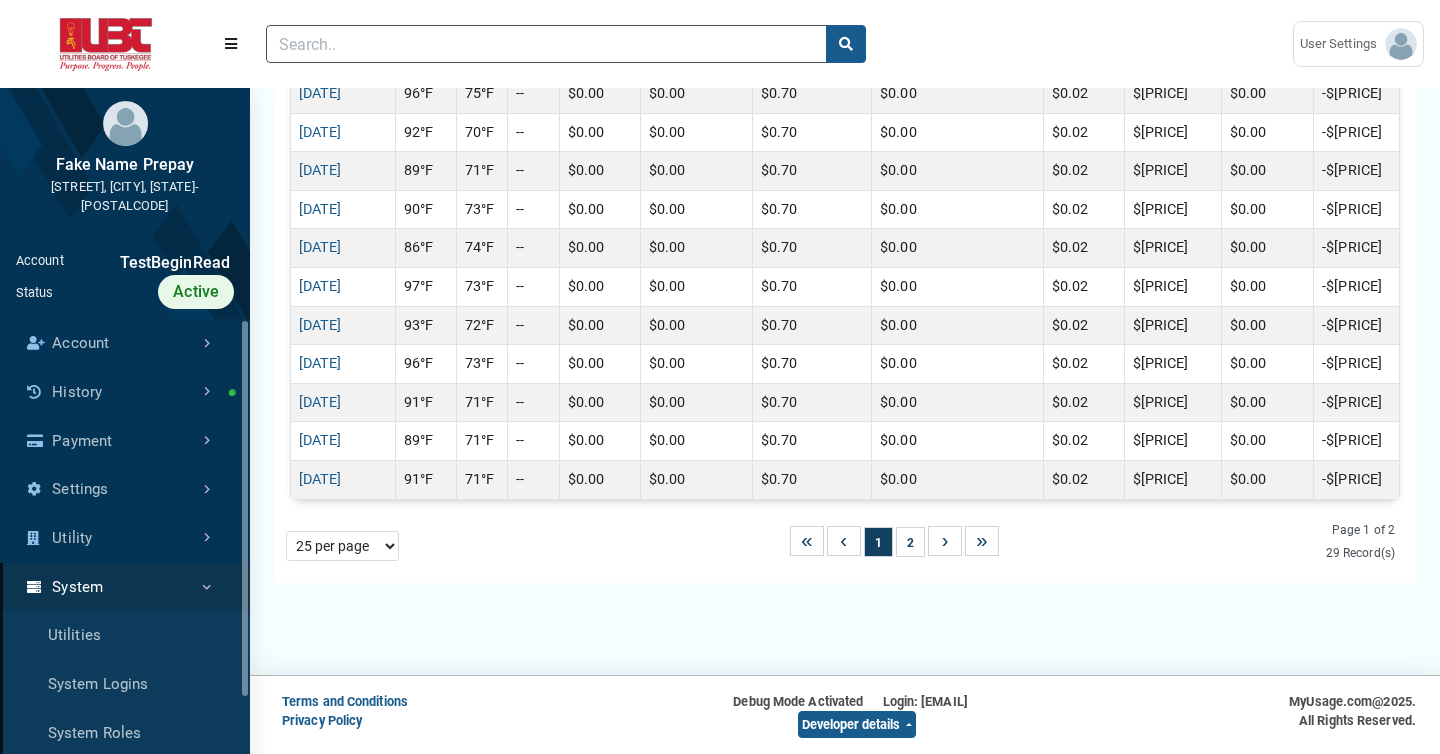 scroll, scrollTop: 7, scrollLeft: 1, axis: both 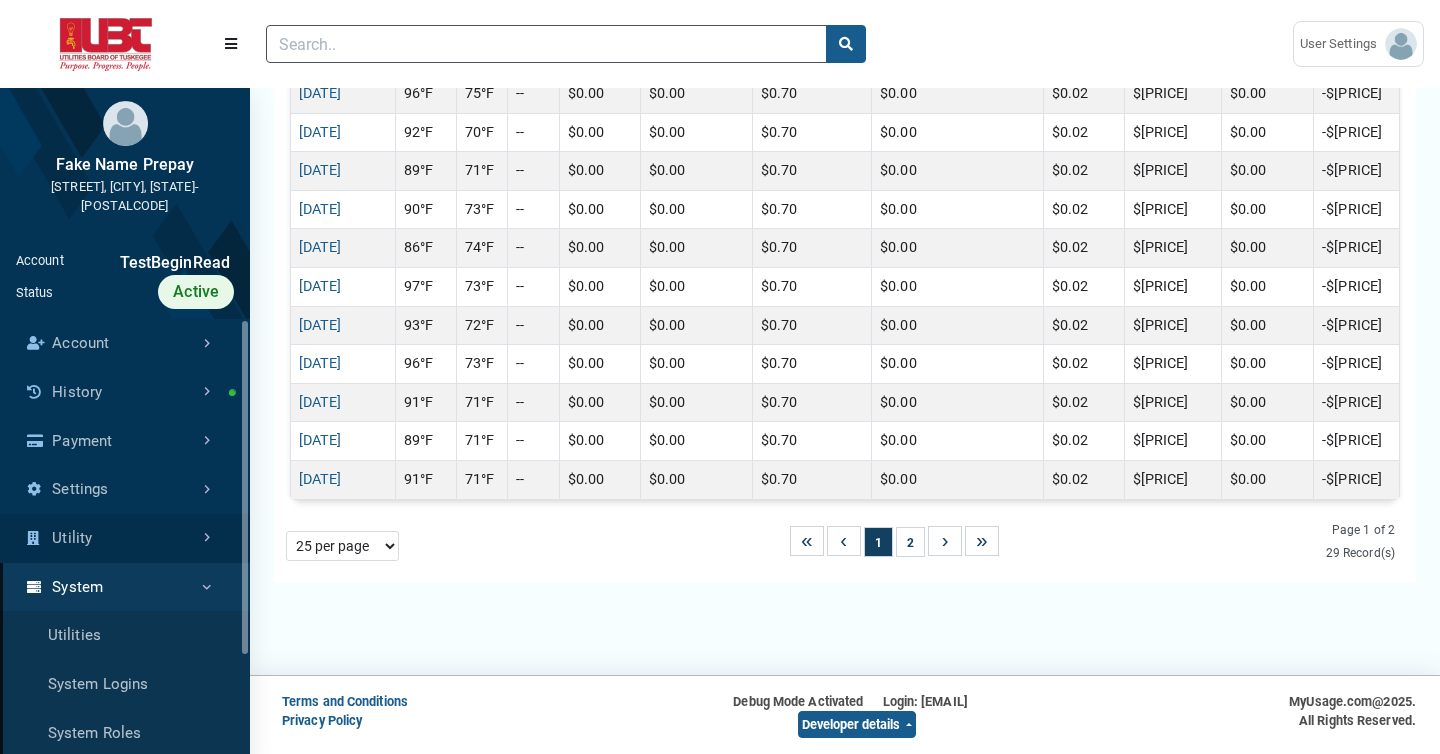 click on "Utility" at bounding box center [125, 538] 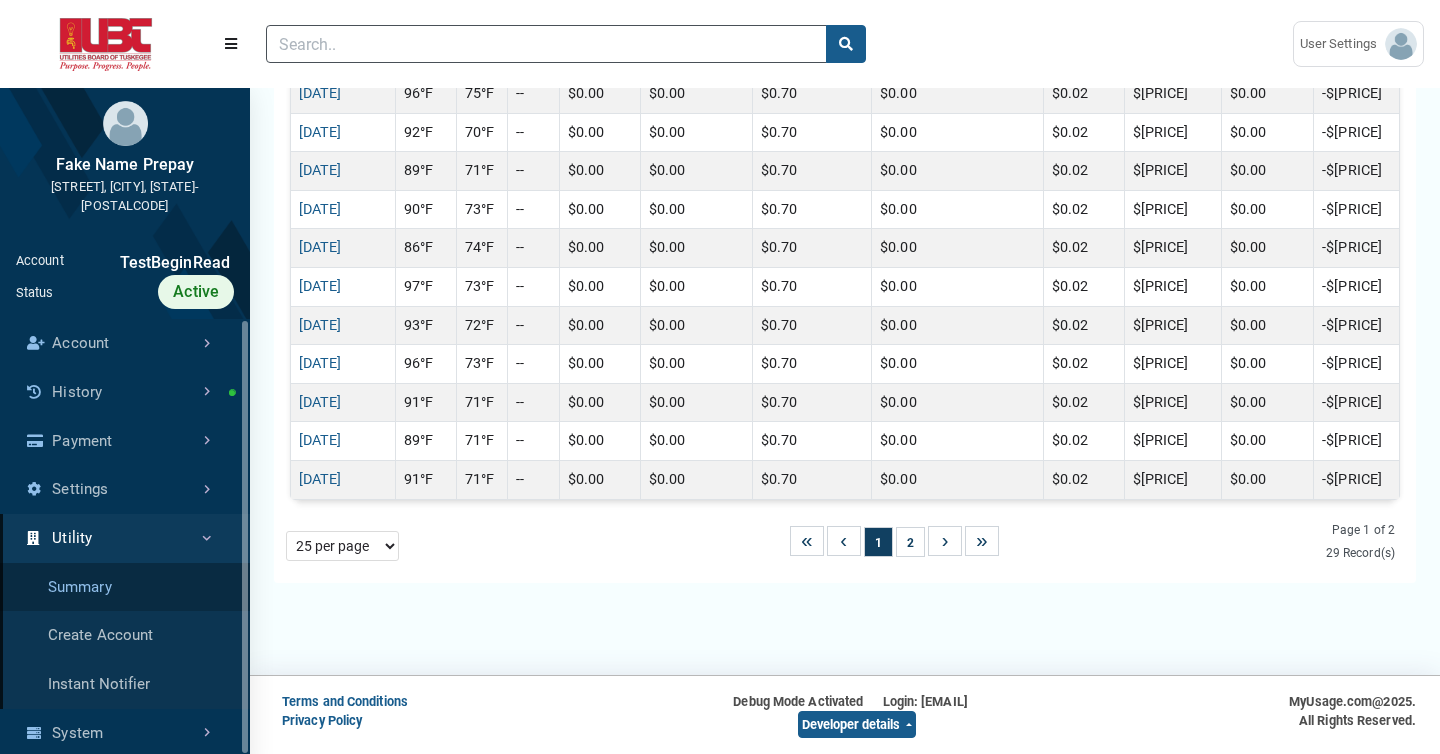 click on "Summary" at bounding box center (125, 587) 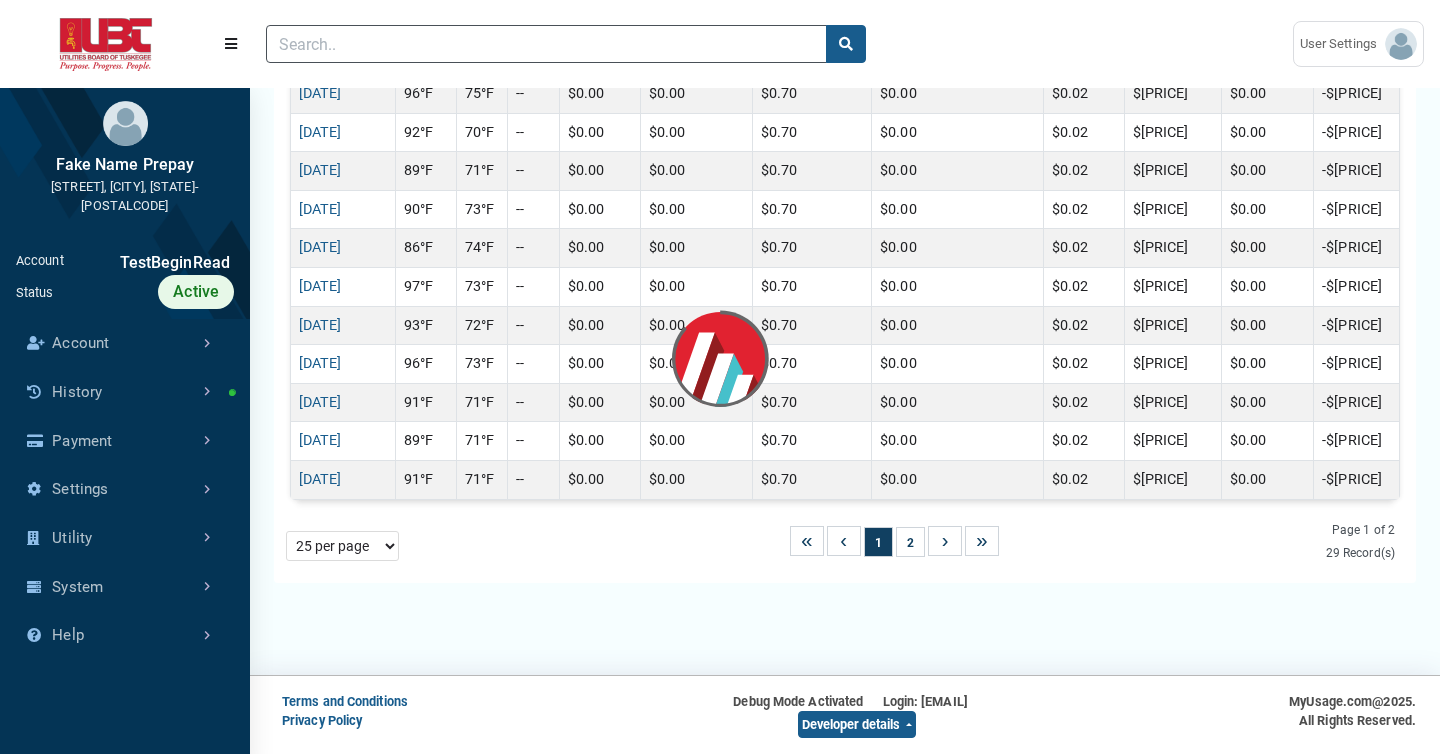 scroll, scrollTop: 9, scrollLeft: 1, axis: both 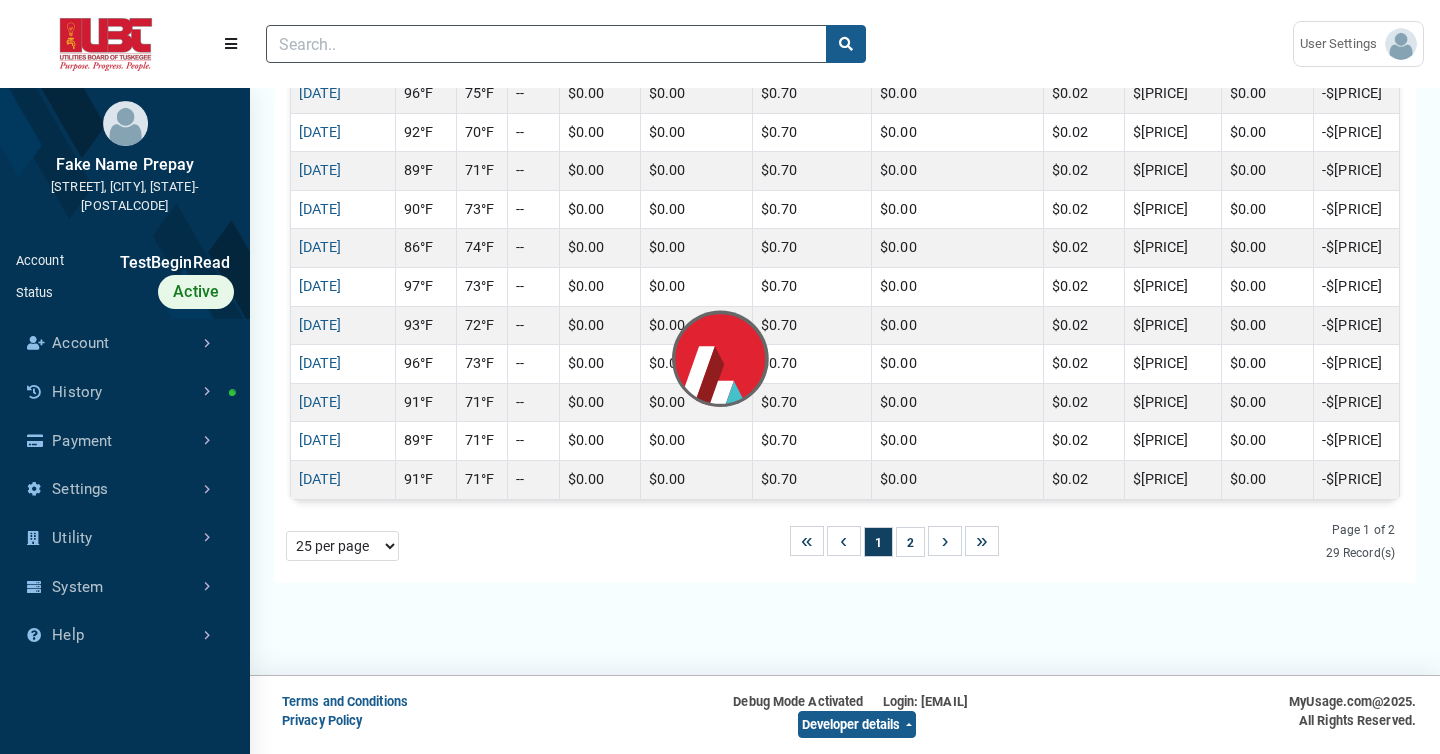 click on "Clicking on the following buttons will update the content below
Selected
Selected
1
Filter
Filter
(1 Filters Applied)
Clear All
Sort By:
Sort By
Date  (Asc)
Date  (Desc)
Daily Total  (Asc)
Daily Total  (Desc)
Payments  (Asc)
Payments  (Desc)
Balance  (Asc)
Balance  (Desc)" at bounding box center (845, -54) 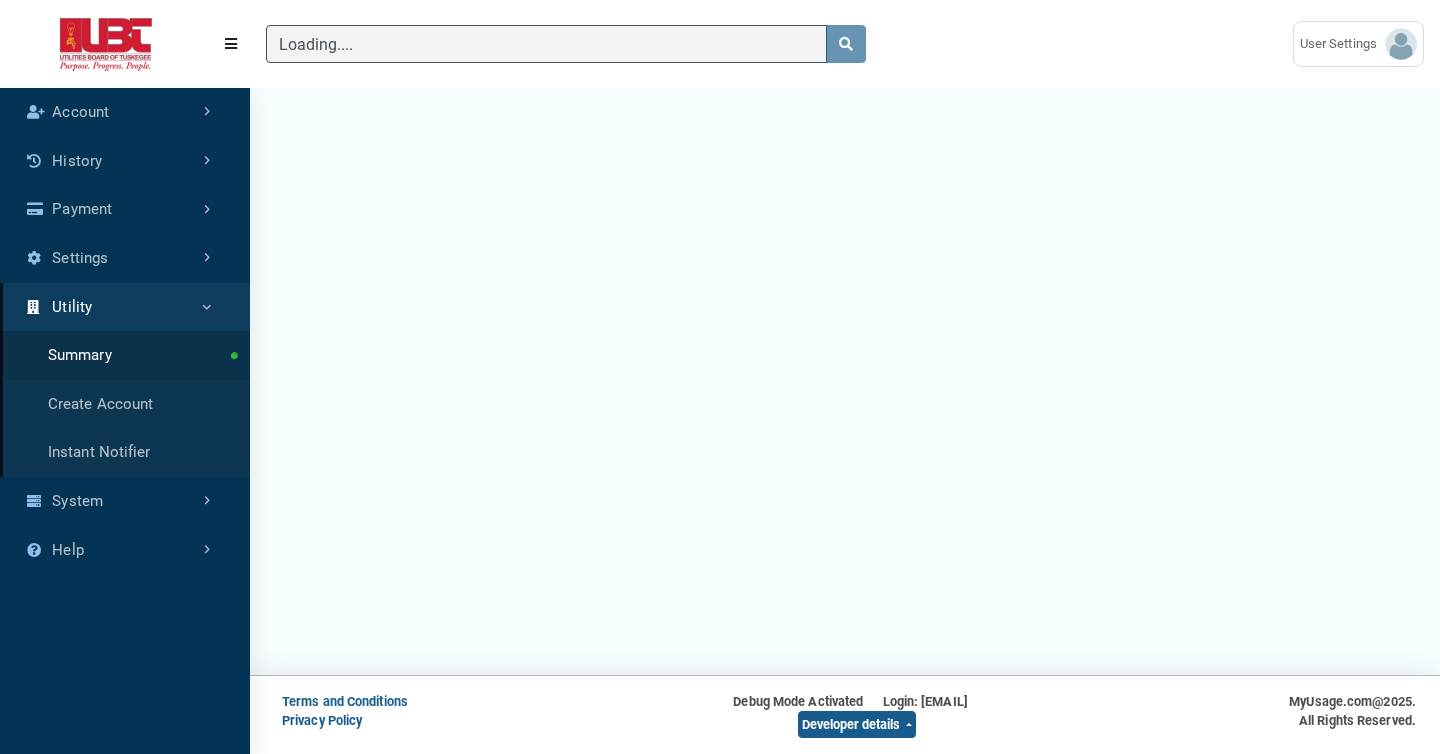 scroll, scrollTop: 0, scrollLeft: 0, axis: both 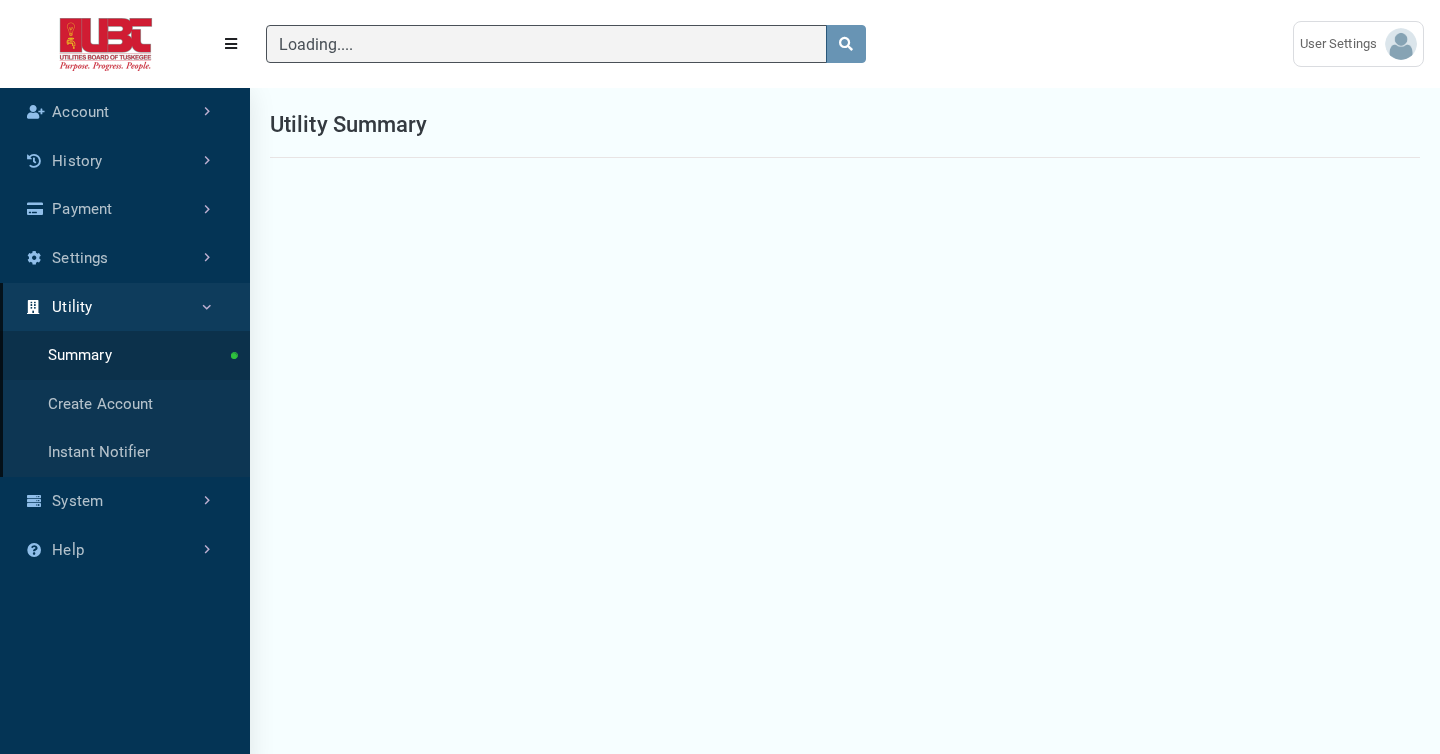 type 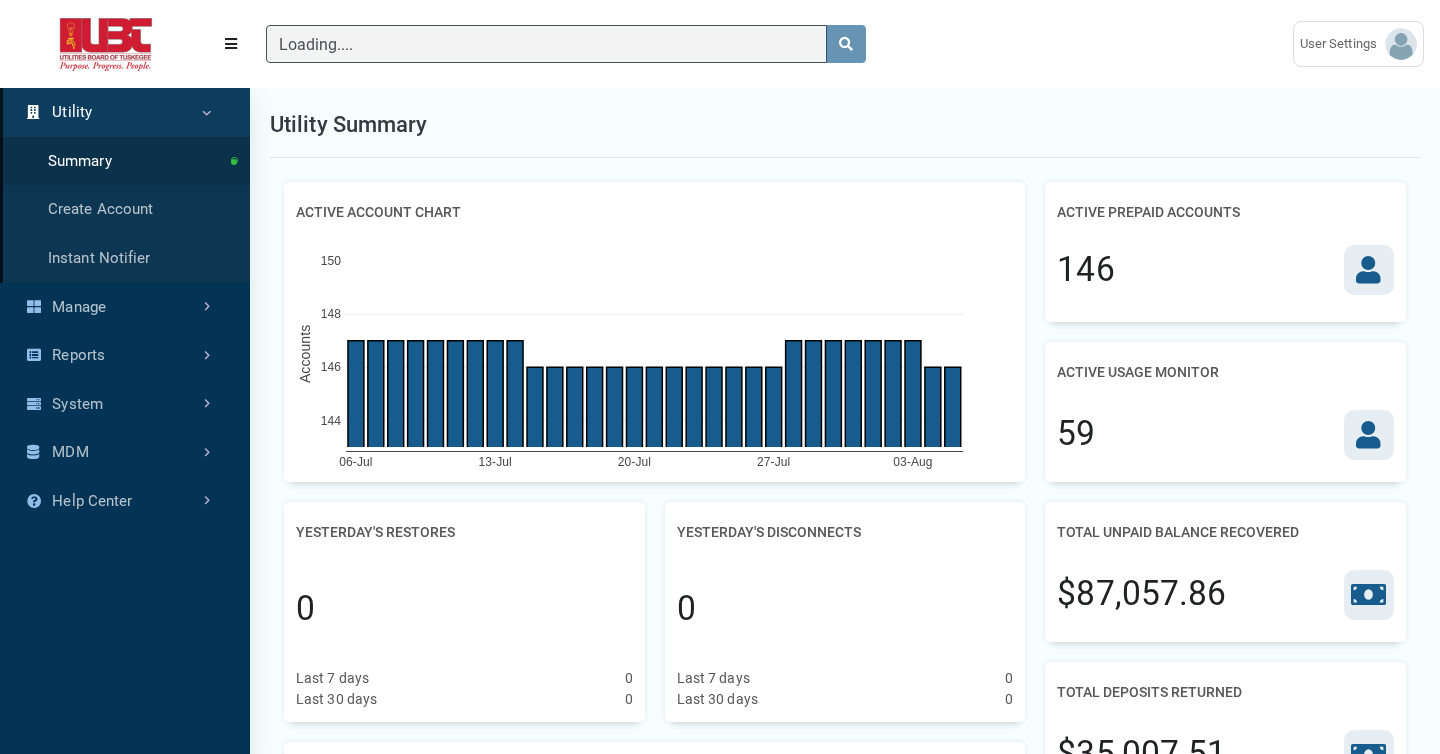 type 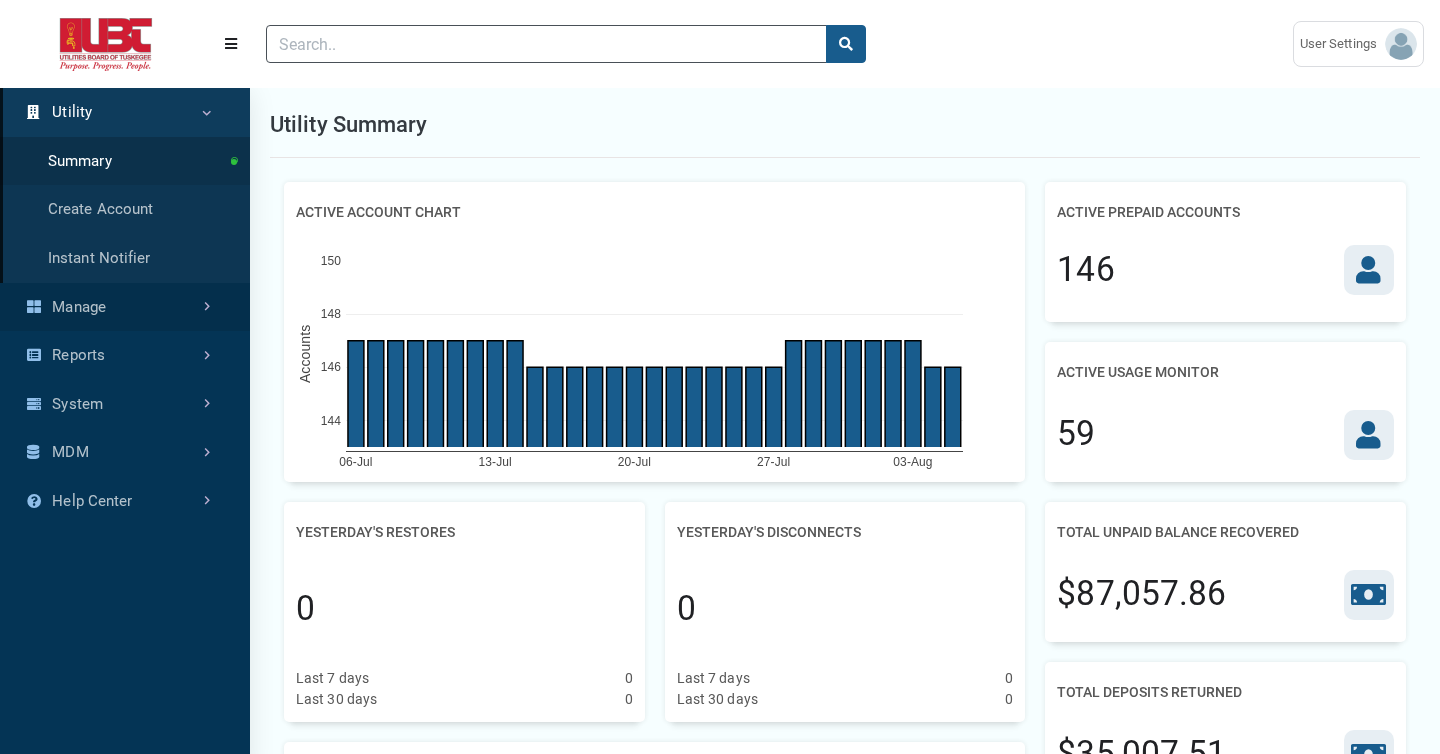 click on "Manage" at bounding box center [125, 307] 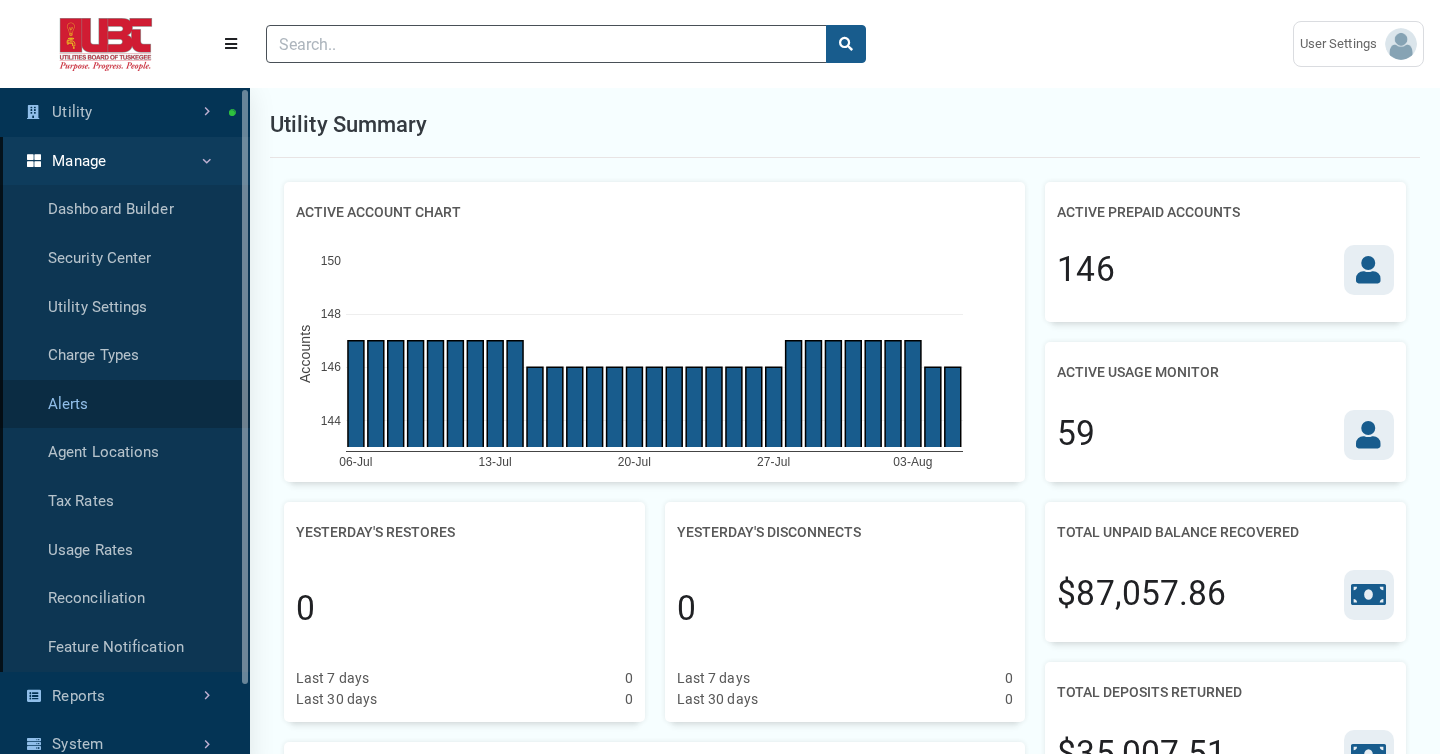 click on "Alerts" at bounding box center (125, 404) 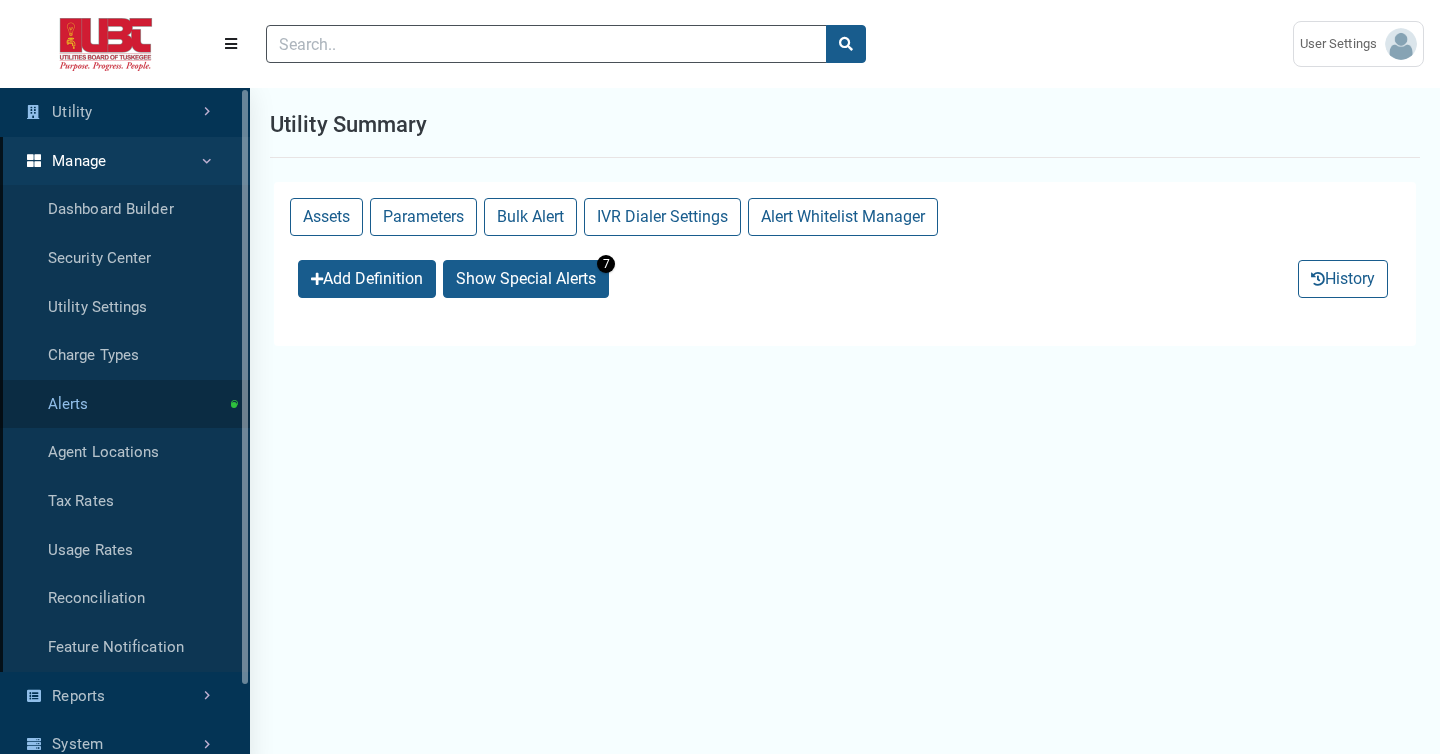 select on "25 per page" 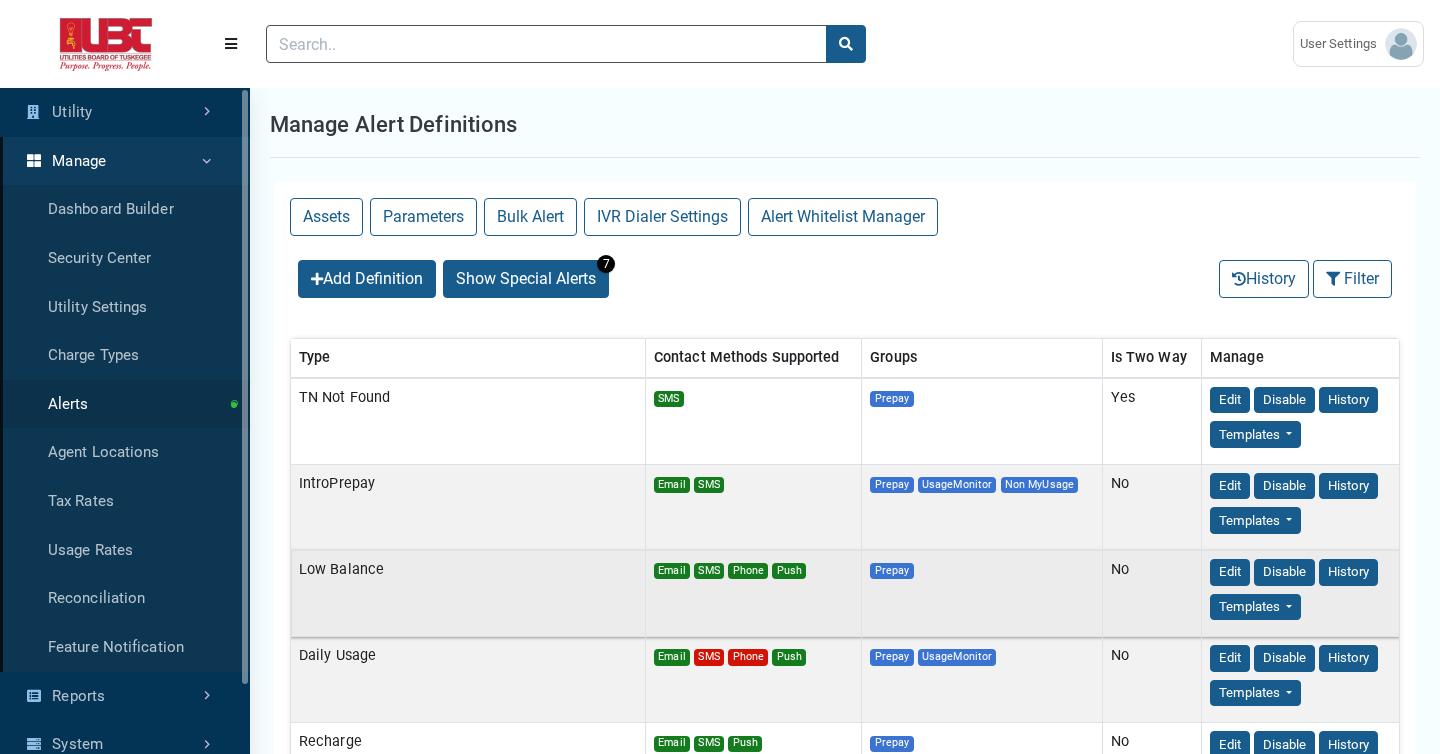 scroll, scrollTop: 1, scrollLeft: 0, axis: vertical 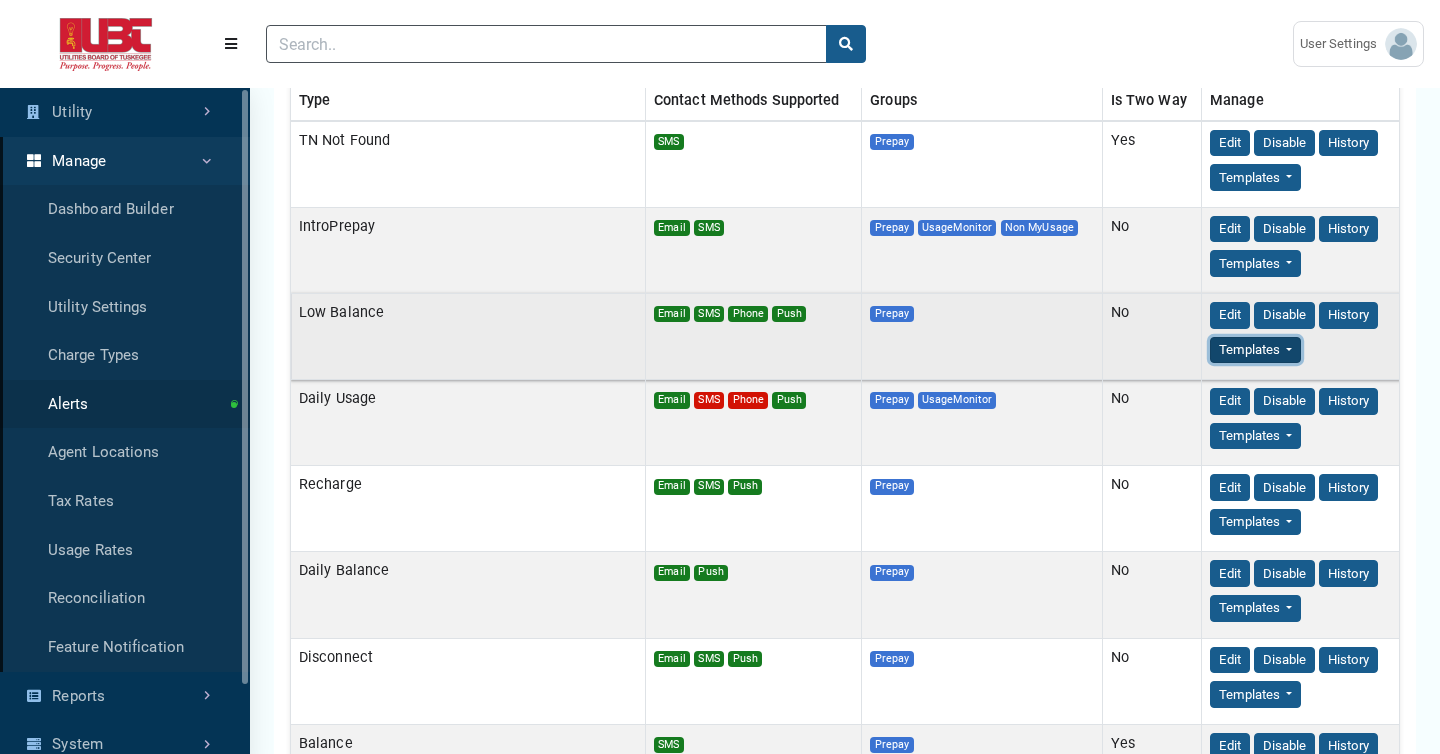 click on "Templates" at bounding box center (1255, 177) 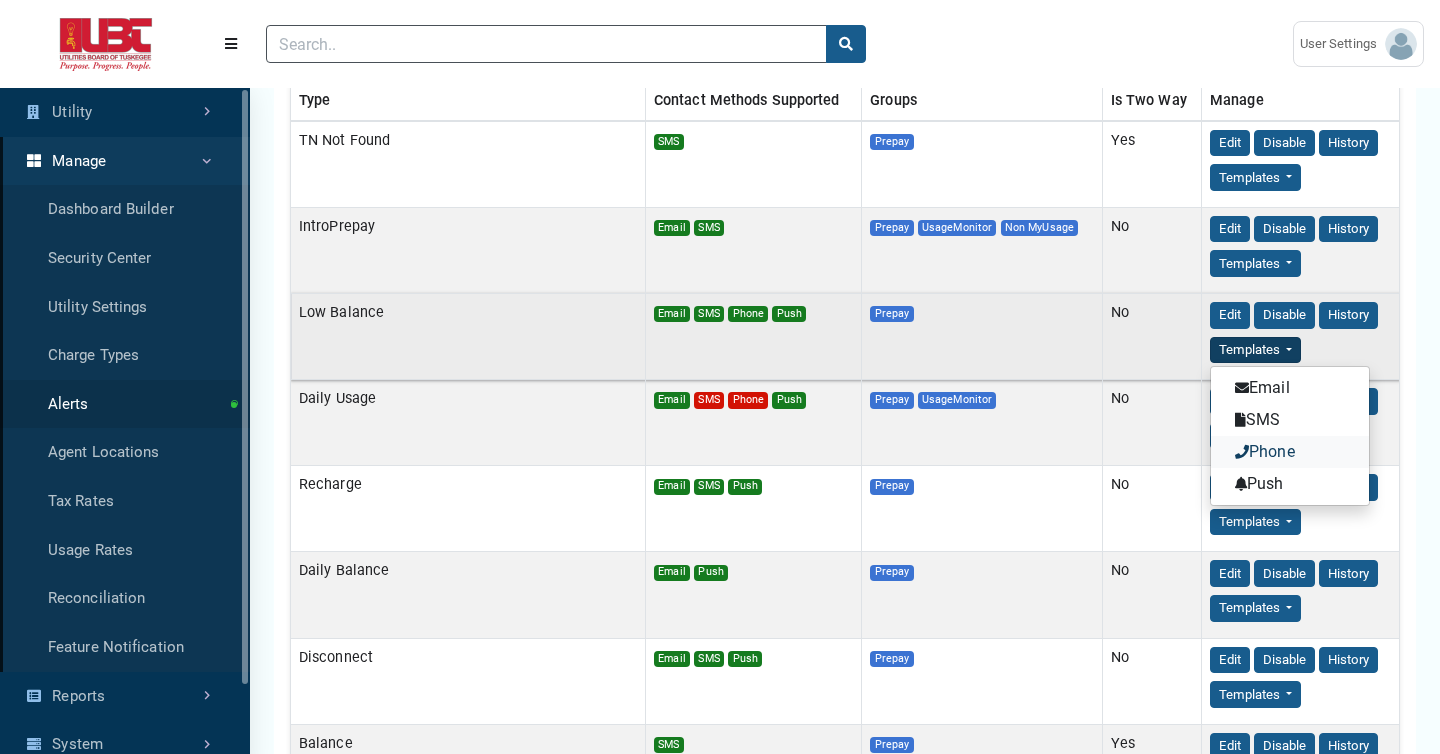 click on "Phone" at bounding box center (1290, 452) 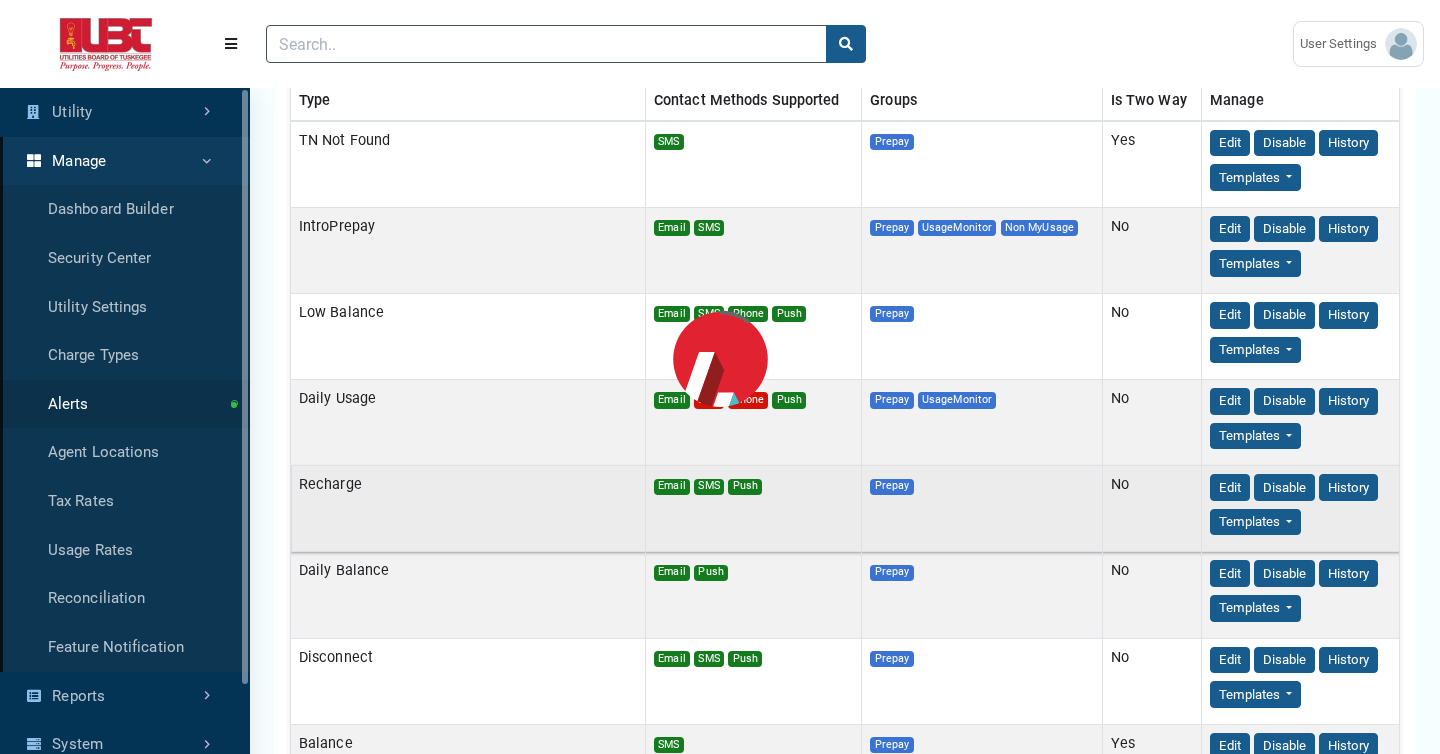 scroll, scrollTop: 0, scrollLeft: 0, axis: both 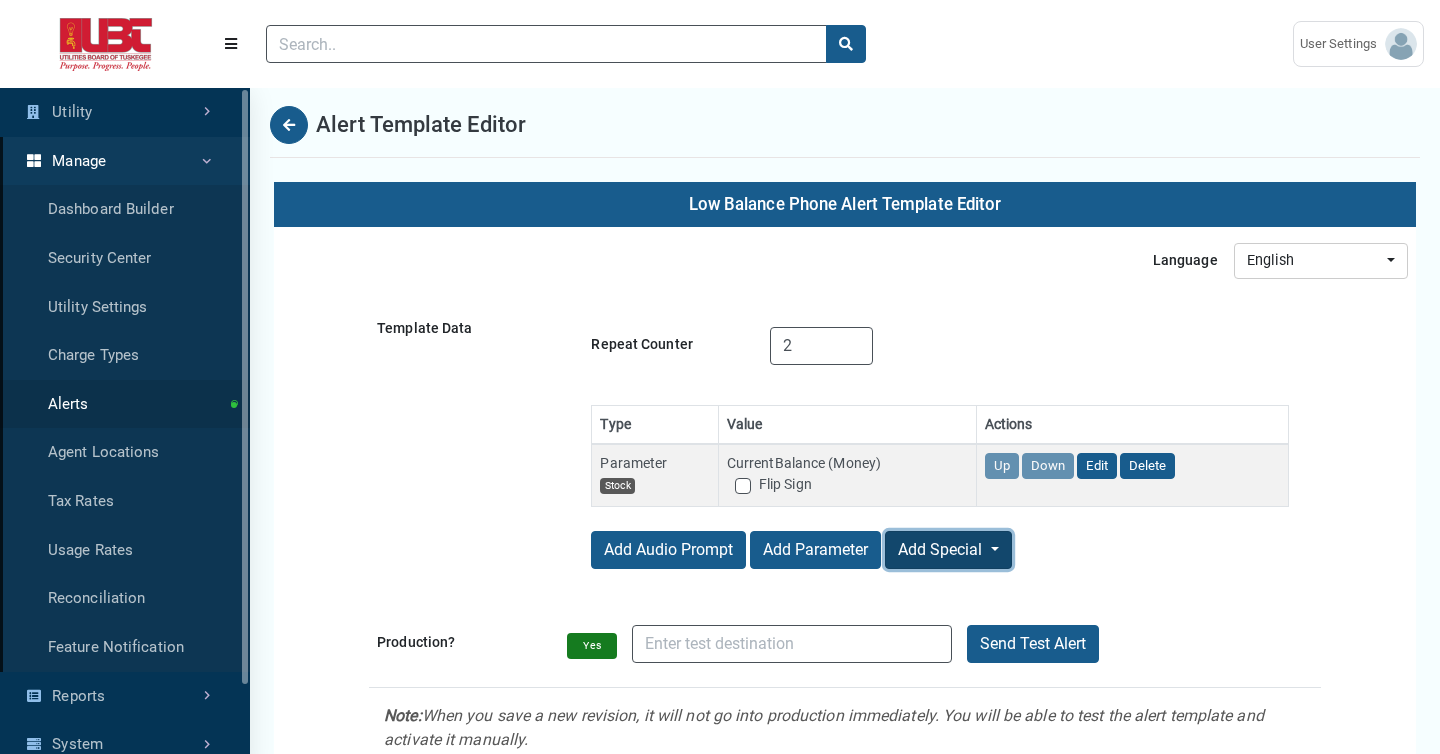 click on "Add Special" at bounding box center [948, 550] 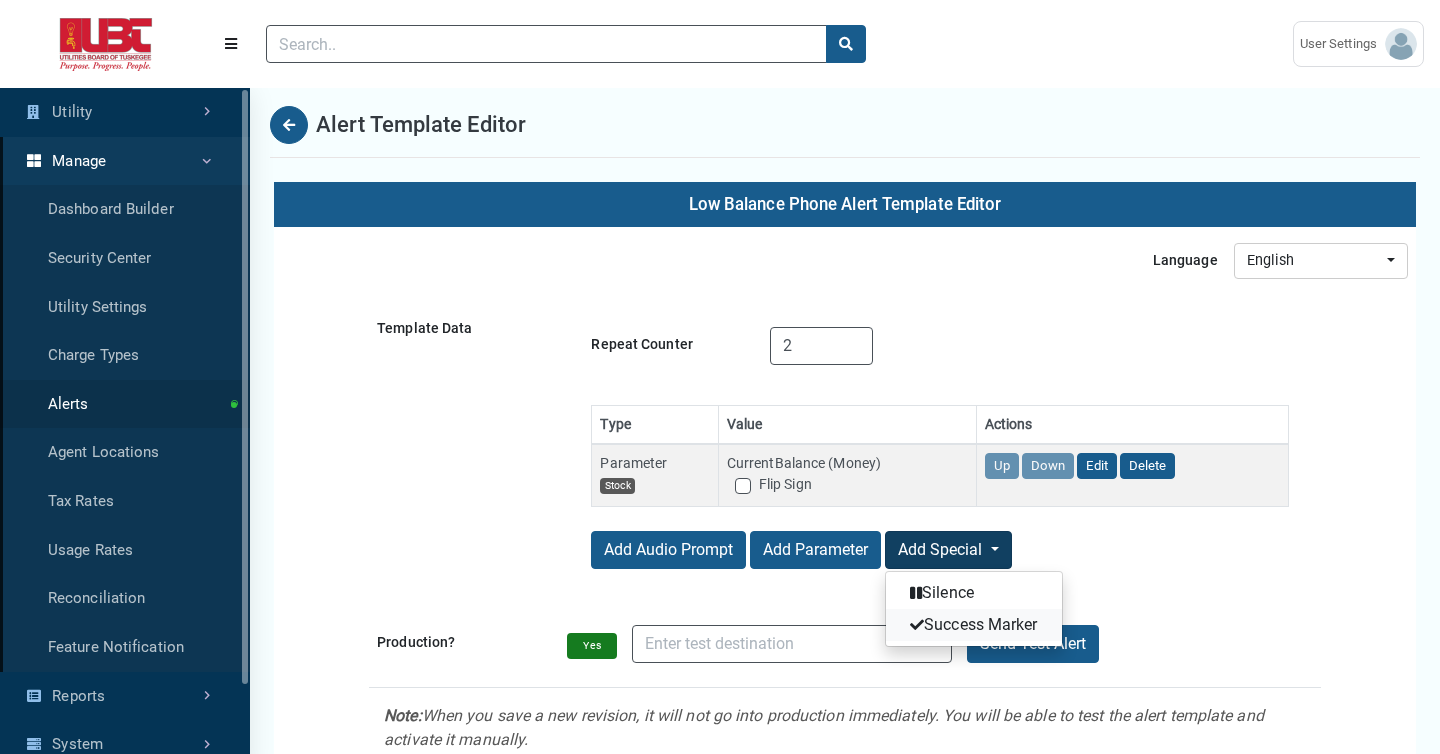 click on "Success Marker" at bounding box center [974, 625] 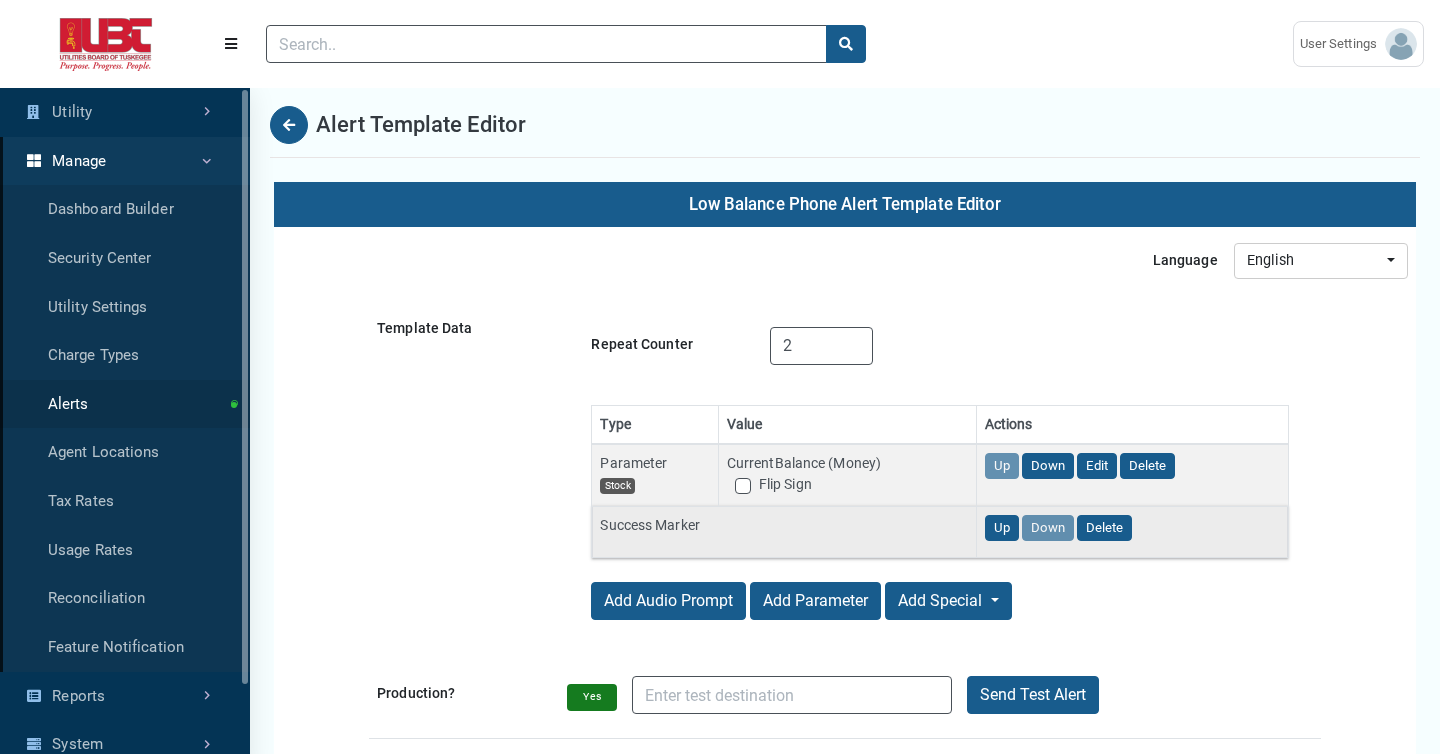 click on "Success Marker" at bounding box center [783, 525] 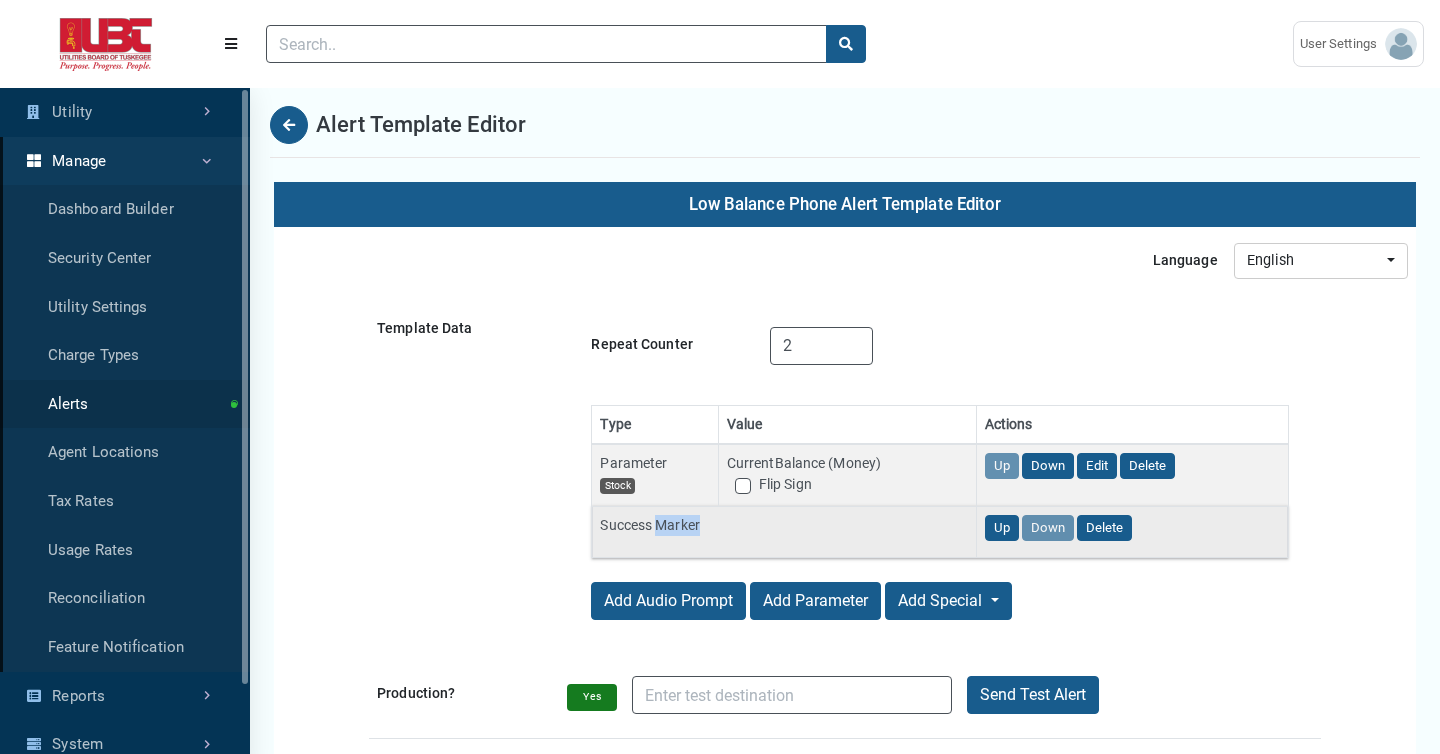 click on "Success Marker" at bounding box center (783, 525) 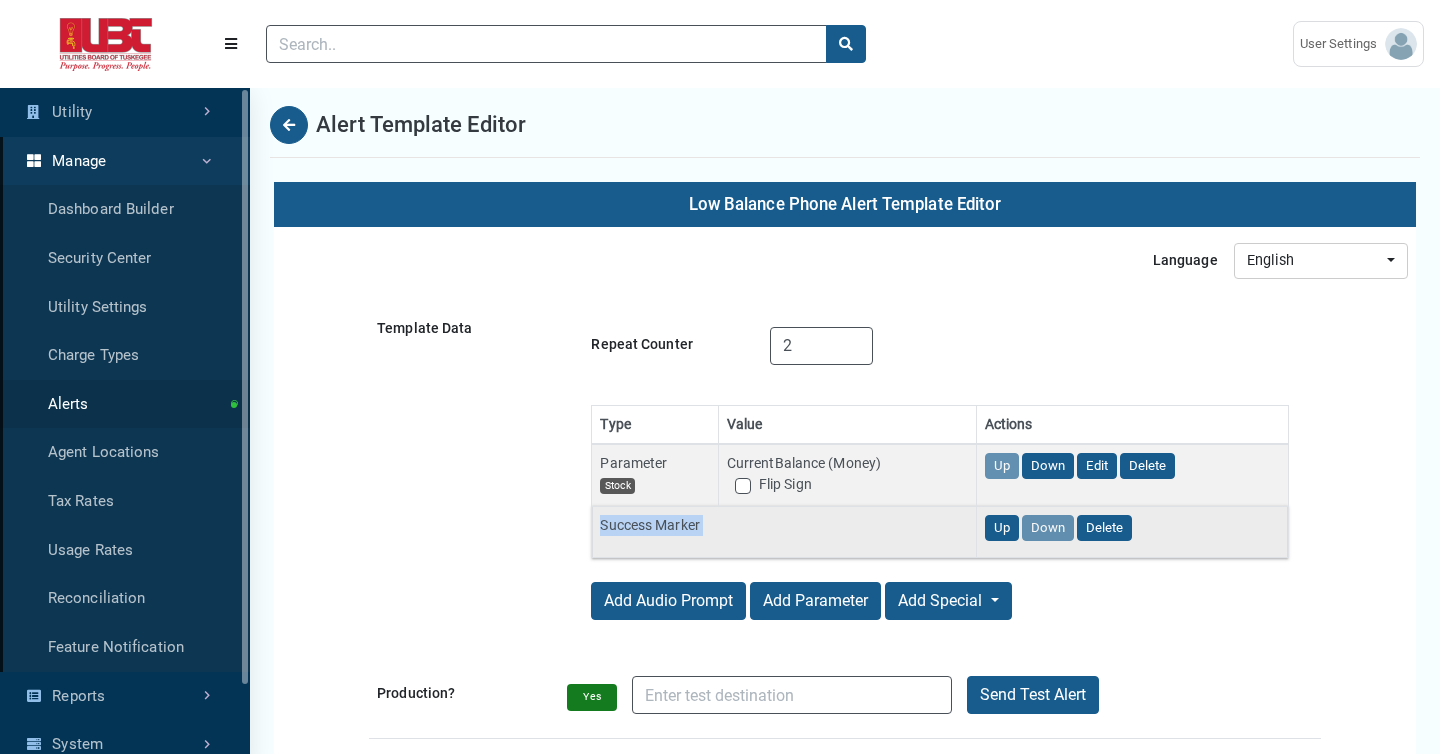 click on "Success Marker" at bounding box center [783, 525] 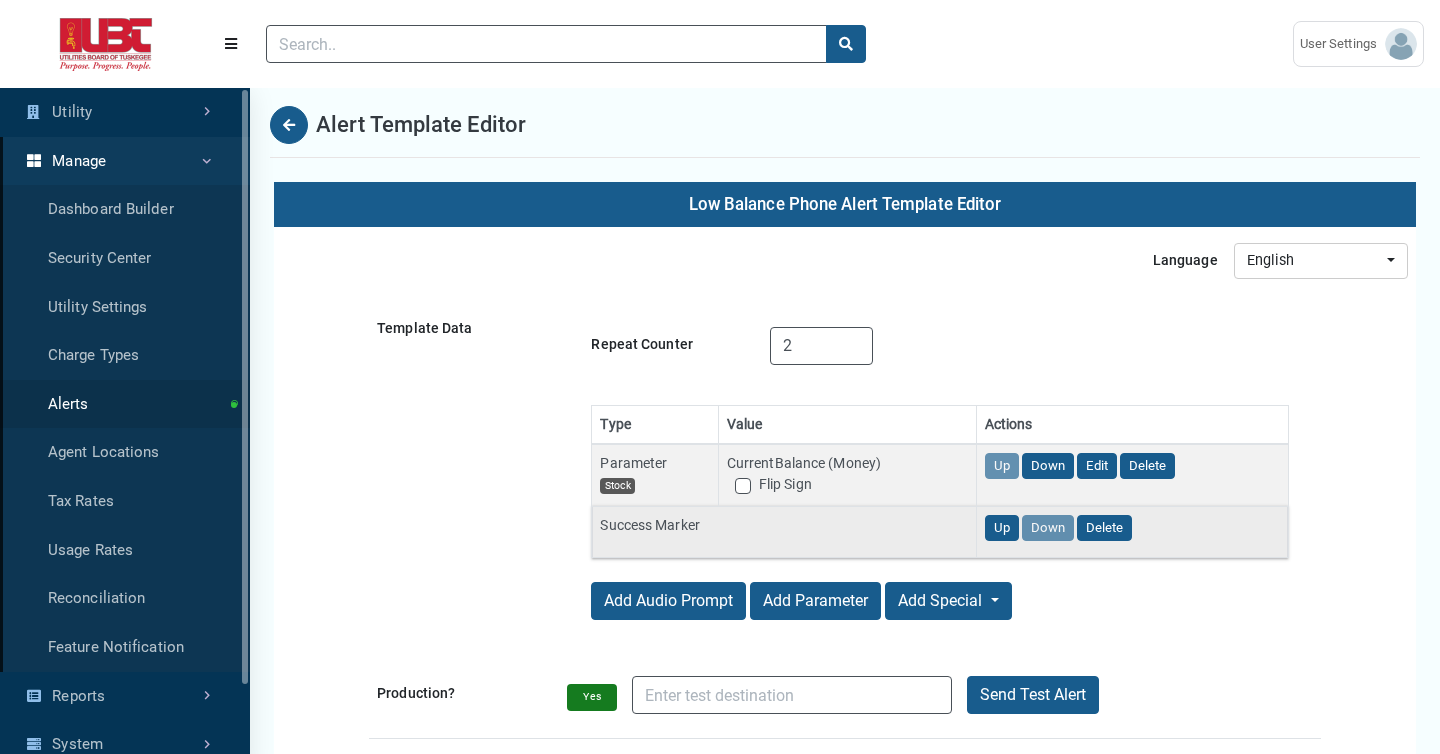 click on "Success Marker" at bounding box center (783, 525) 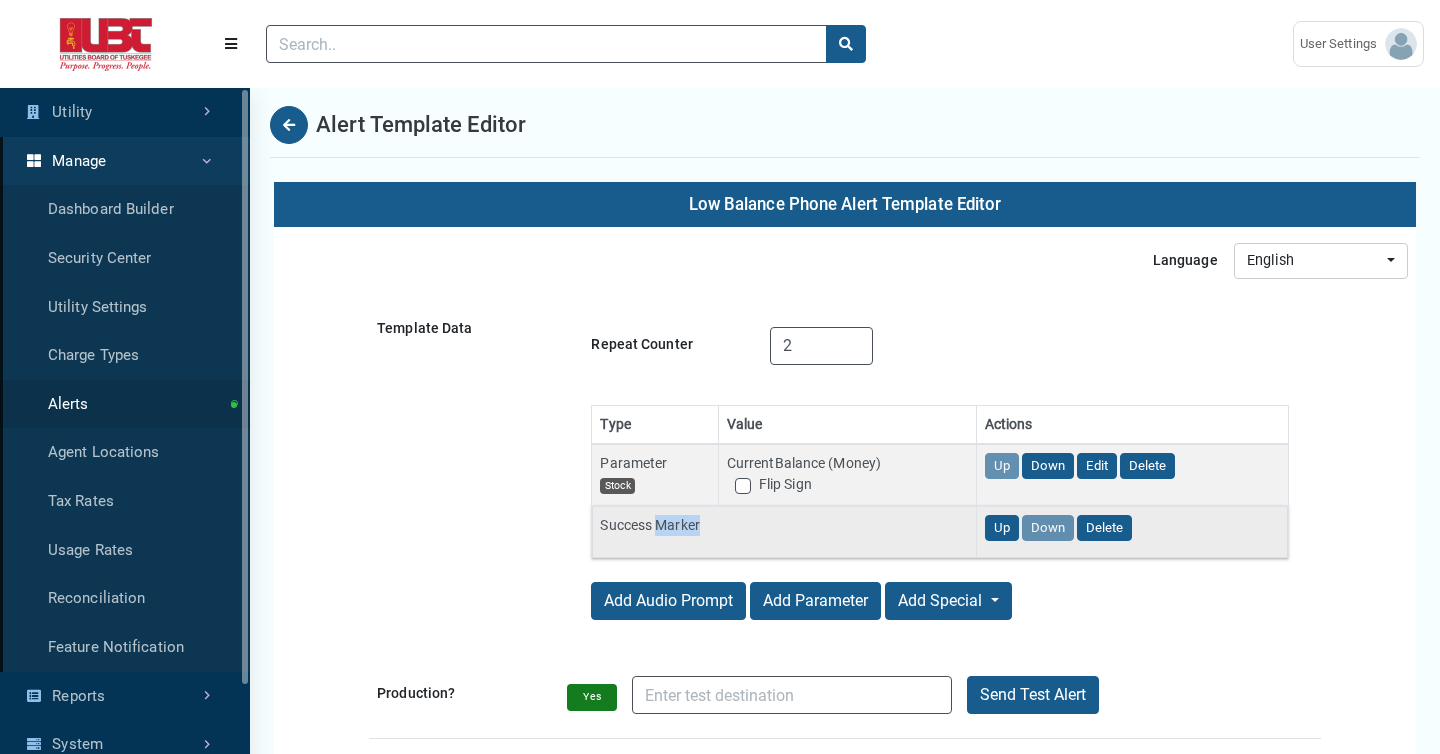 click on "Success Marker" at bounding box center (783, 525) 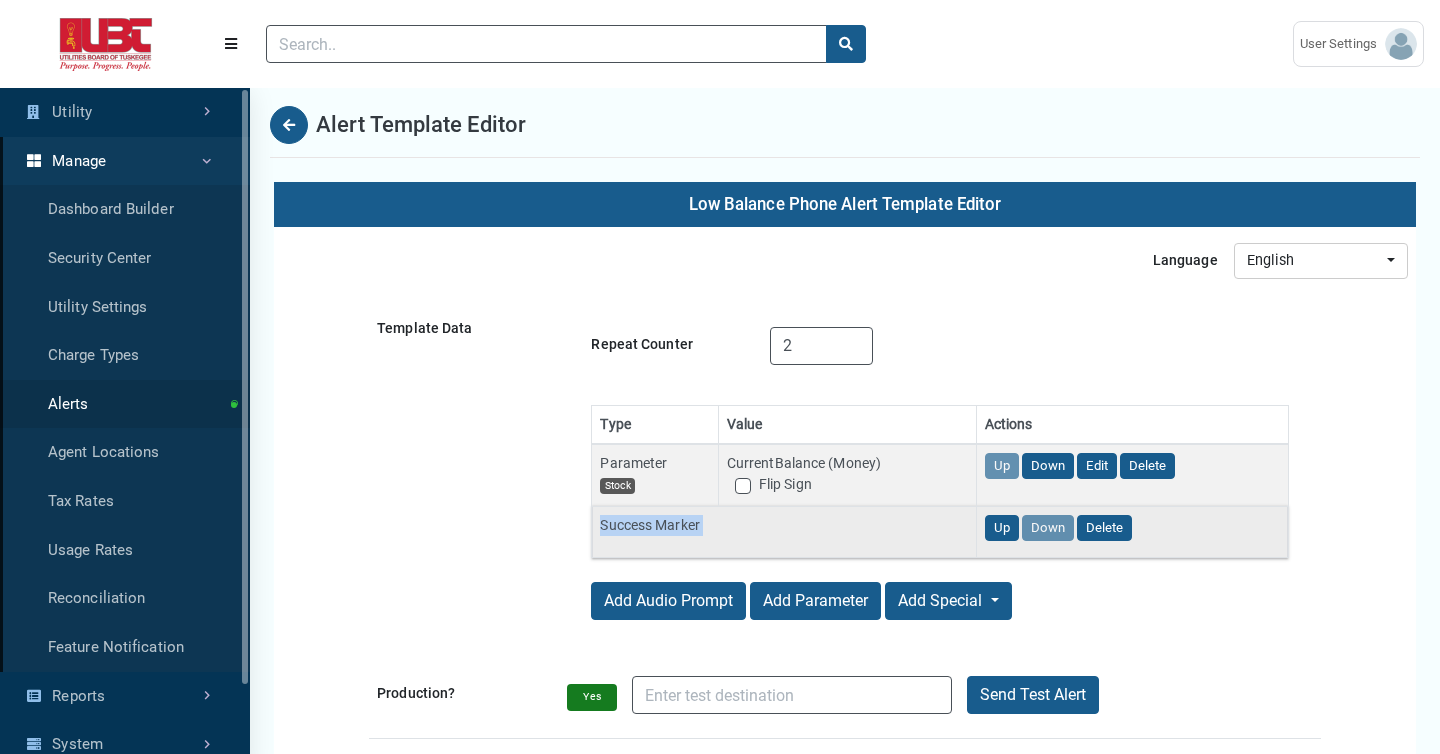 click on "Success Marker" at bounding box center [783, 525] 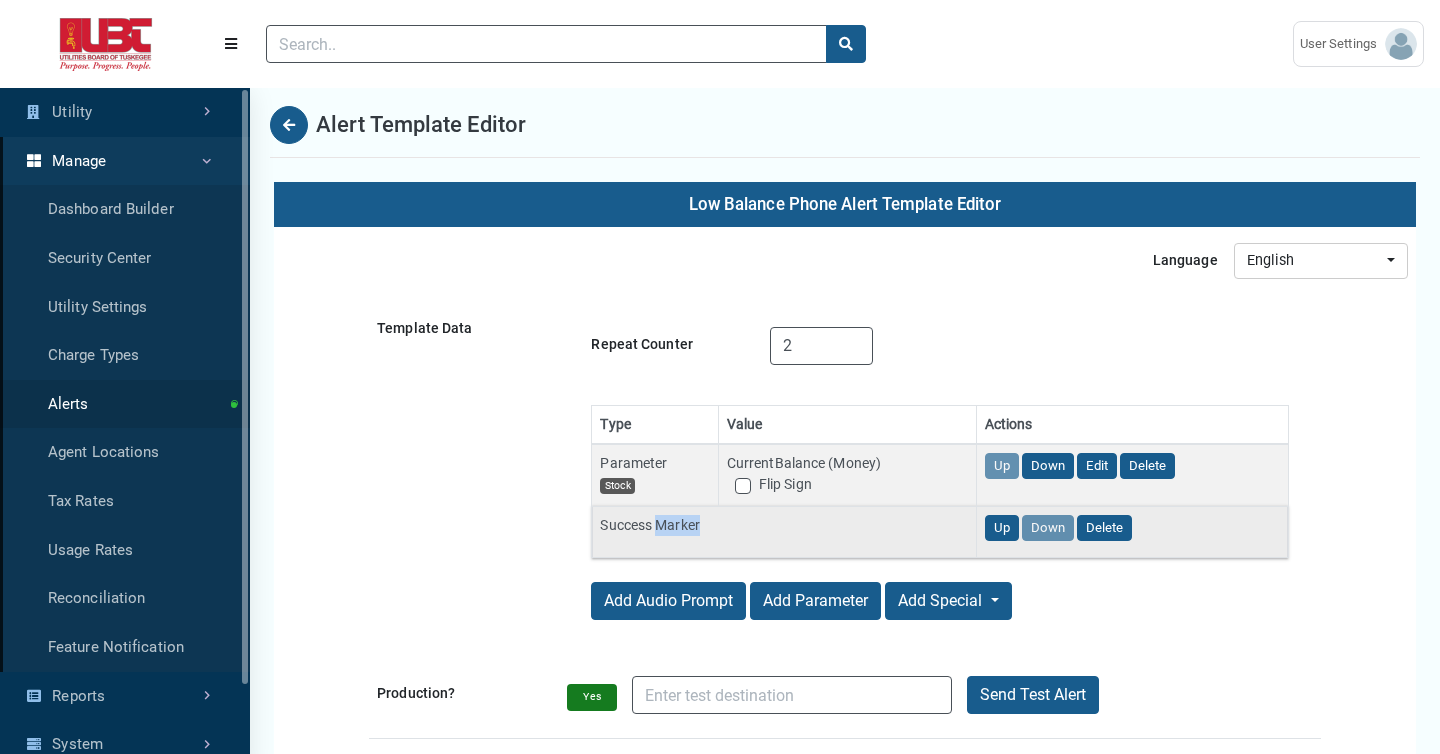 click on "Success Marker" at bounding box center [783, 525] 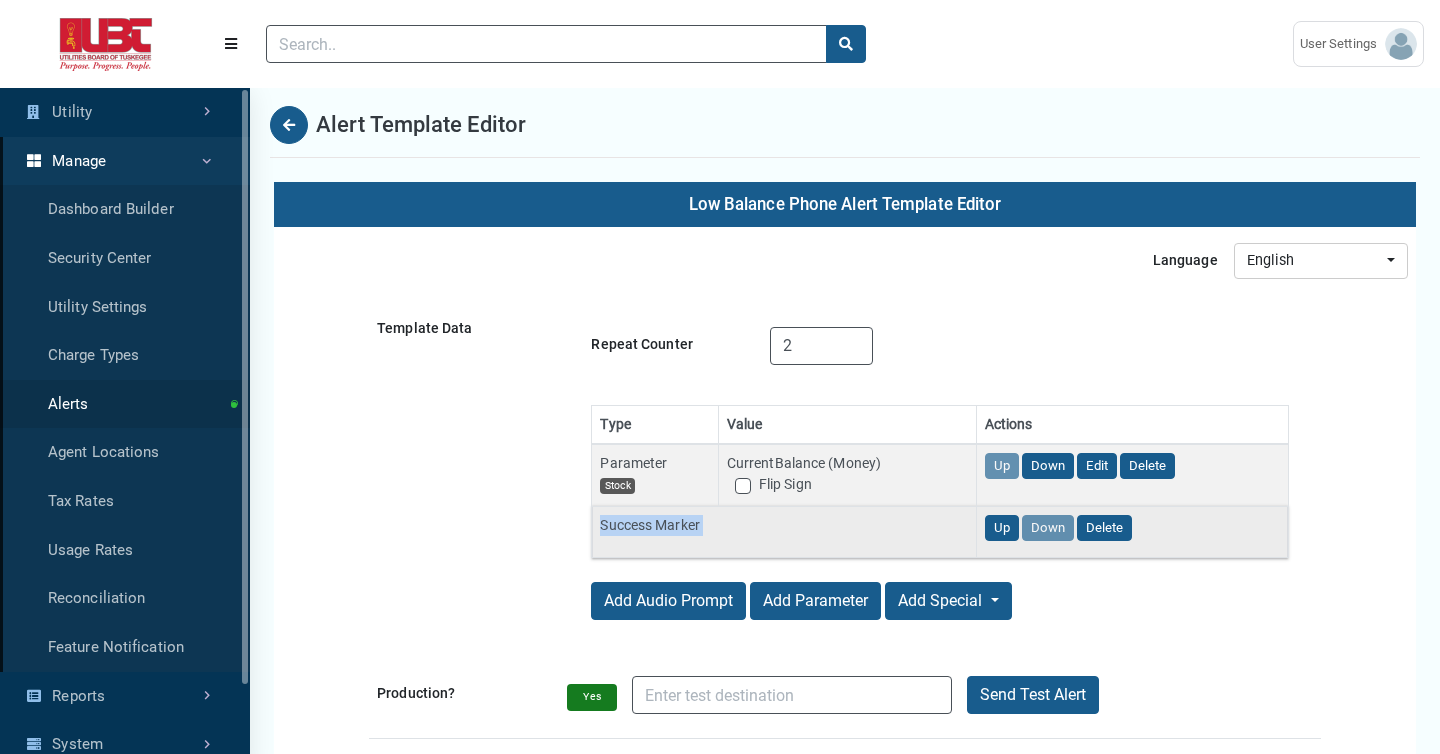 click on "Success Marker" at bounding box center [783, 525] 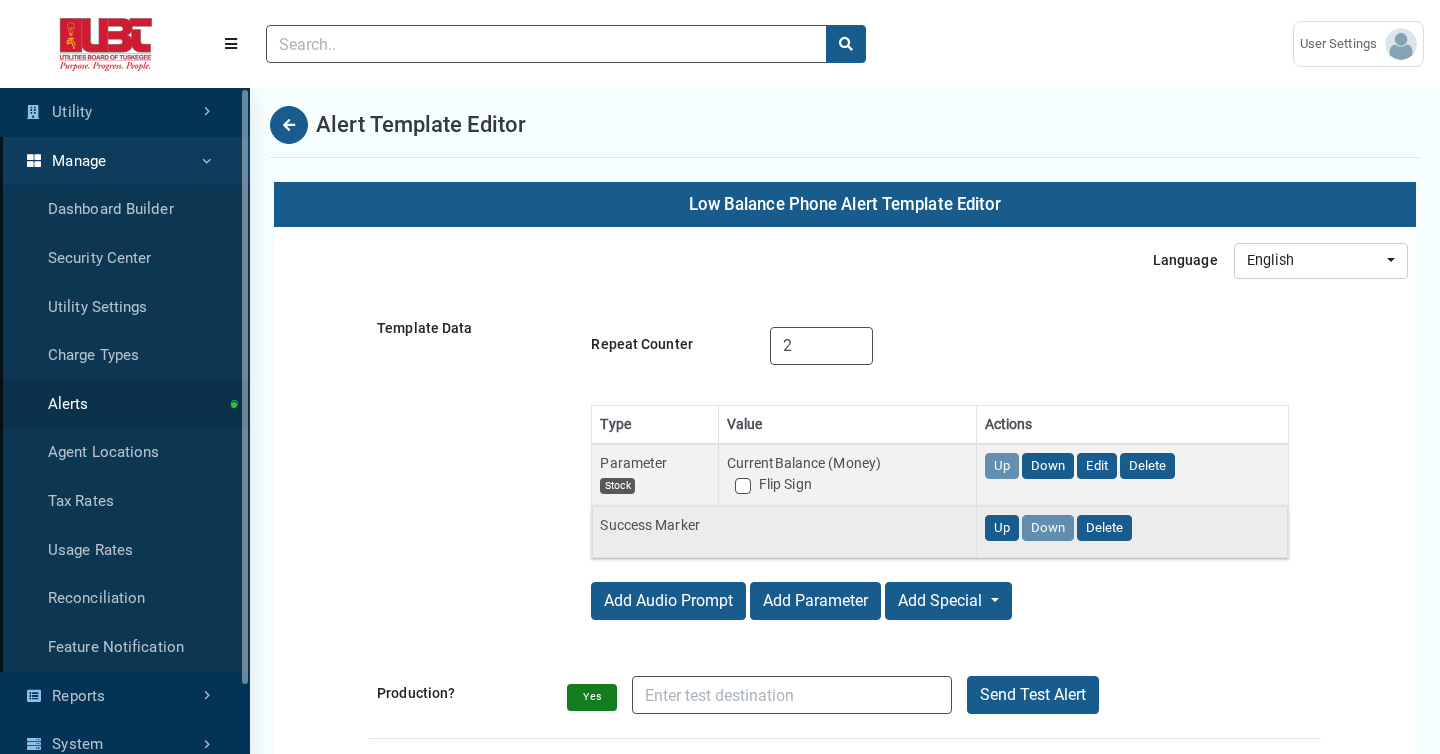 click on "Success Marker" at bounding box center [783, 525] 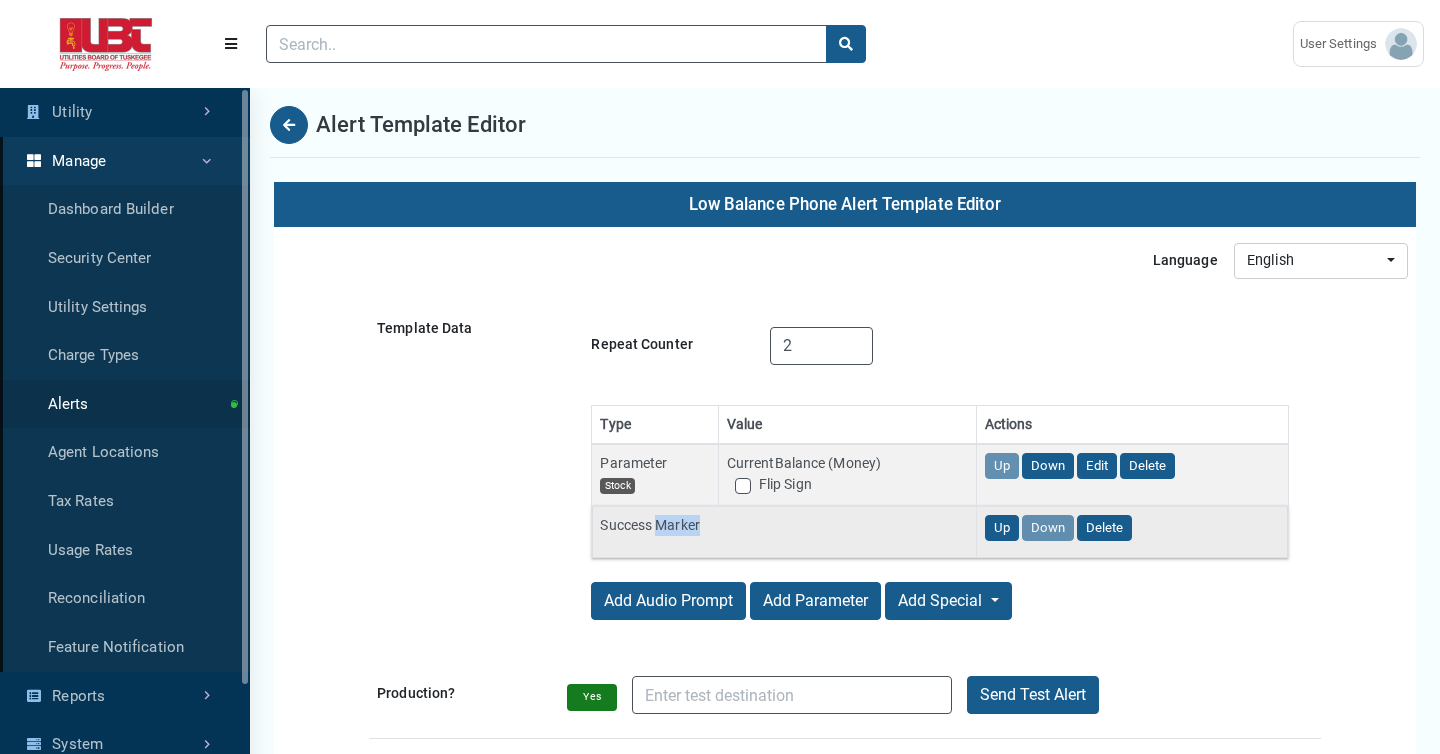 click on "Success Marker" at bounding box center (783, 525) 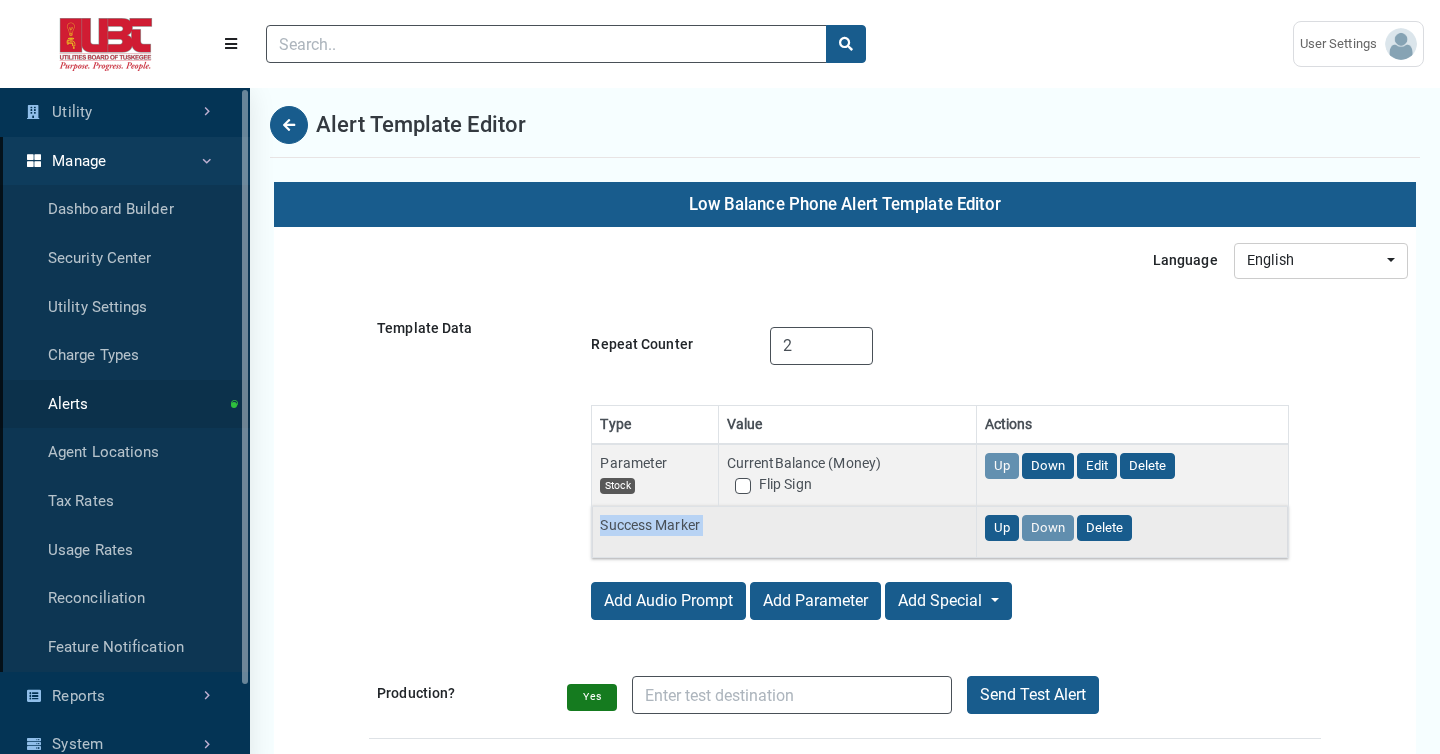click on "Success Marker" at bounding box center (783, 525) 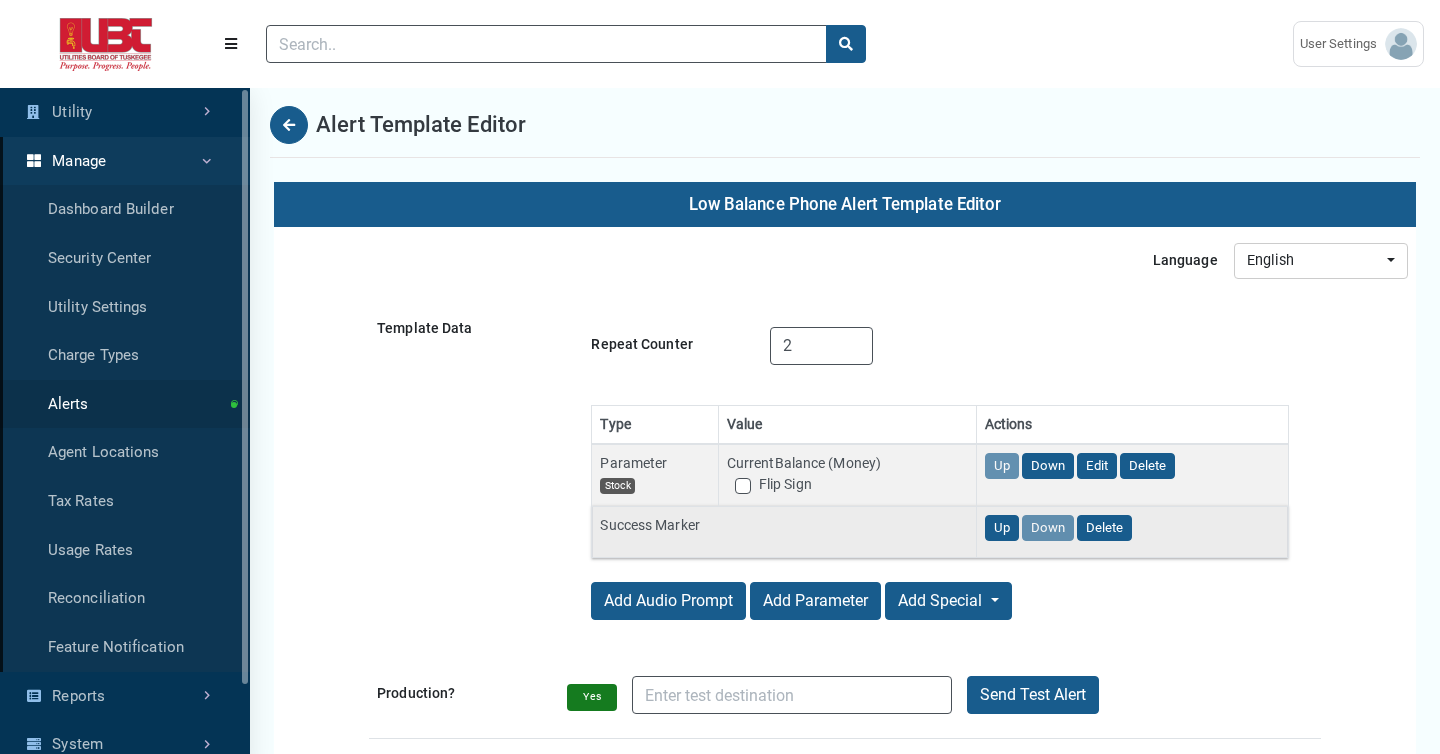 click on "Success Marker" at bounding box center (783, 525) 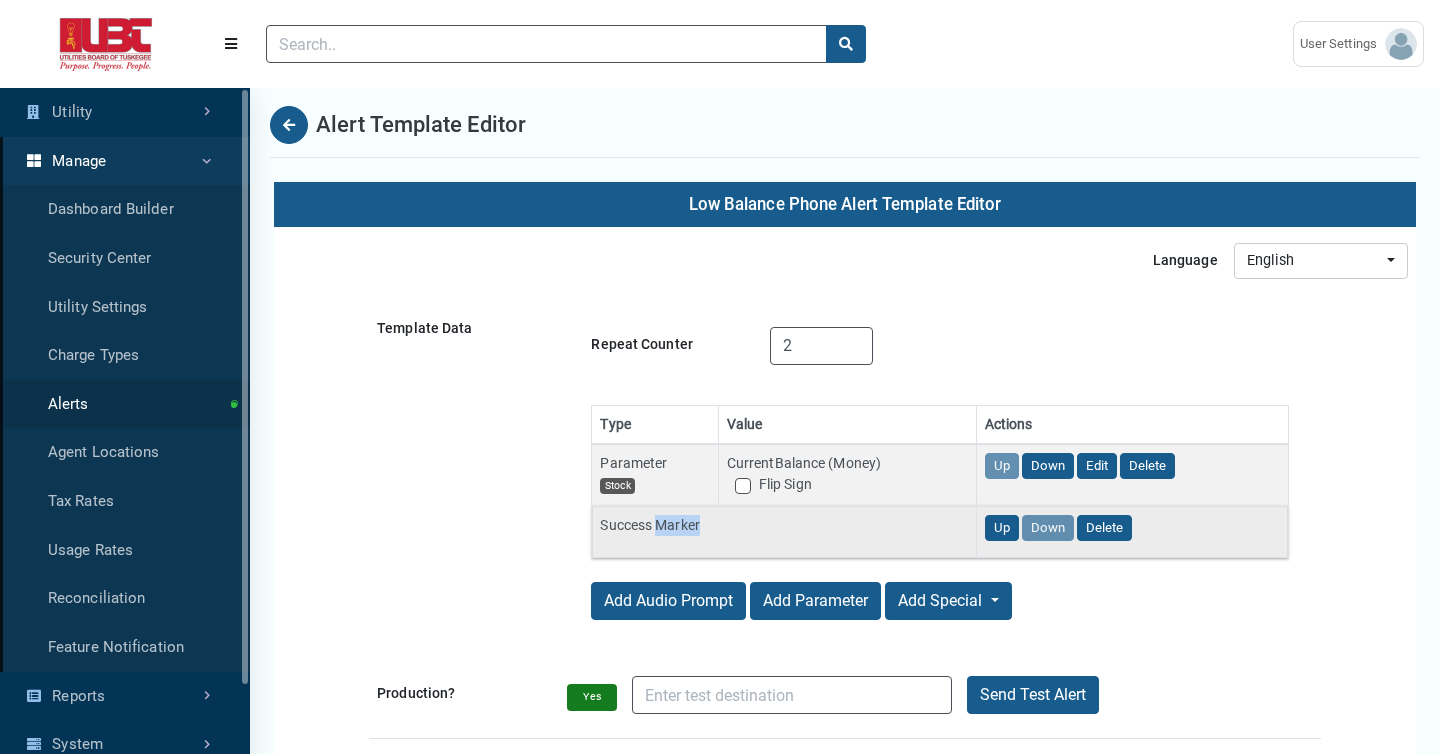click on "Success Marker" at bounding box center (783, 525) 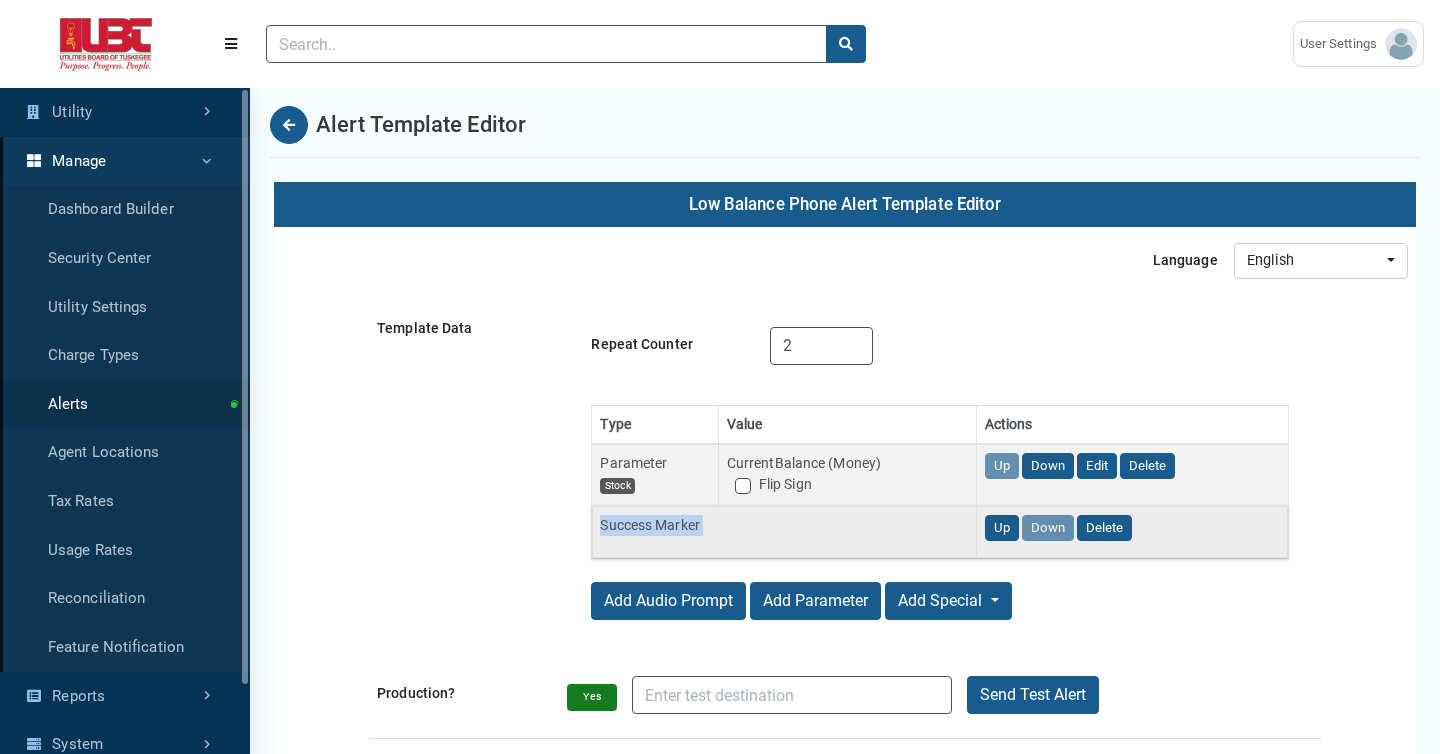 click on "Success Marker" at bounding box center [783, 525] 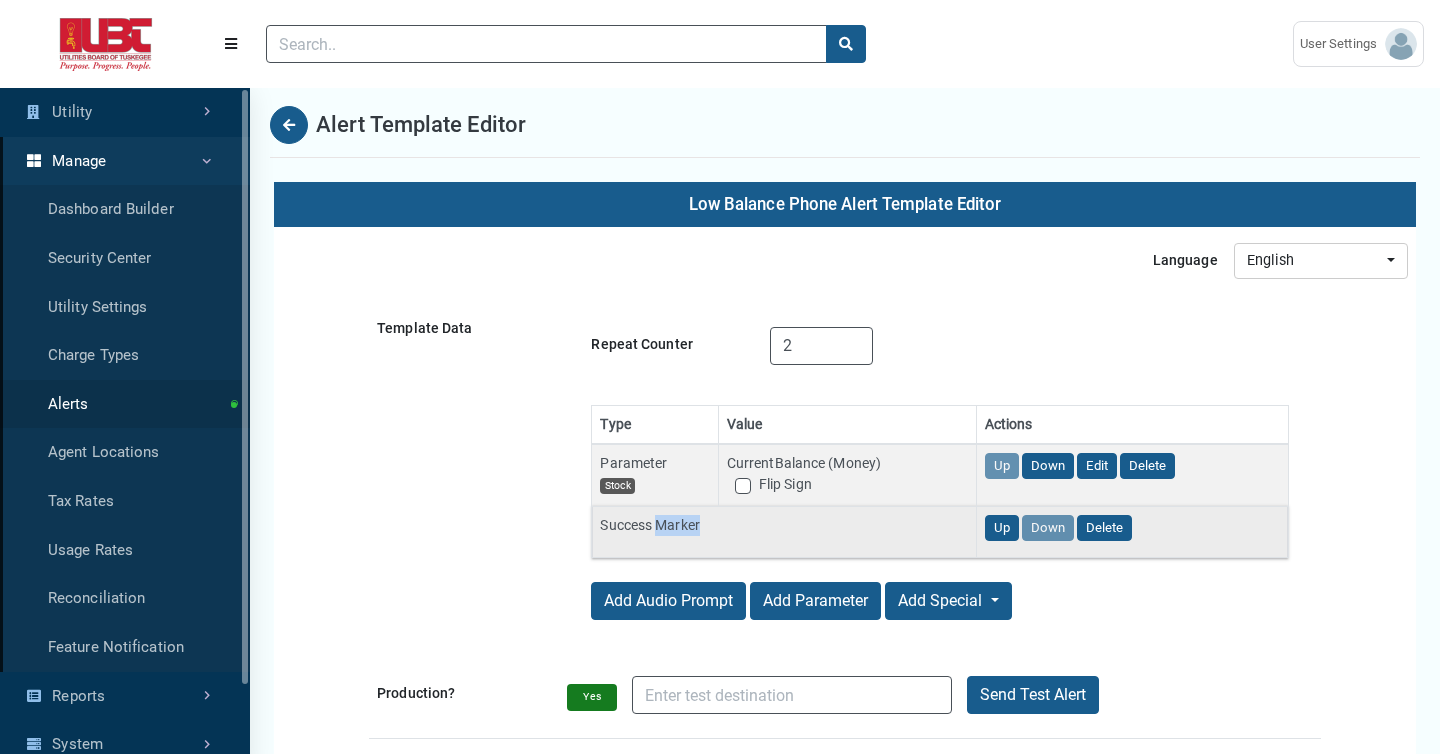 click on "Success Marker" at bounding box center (783, 525) 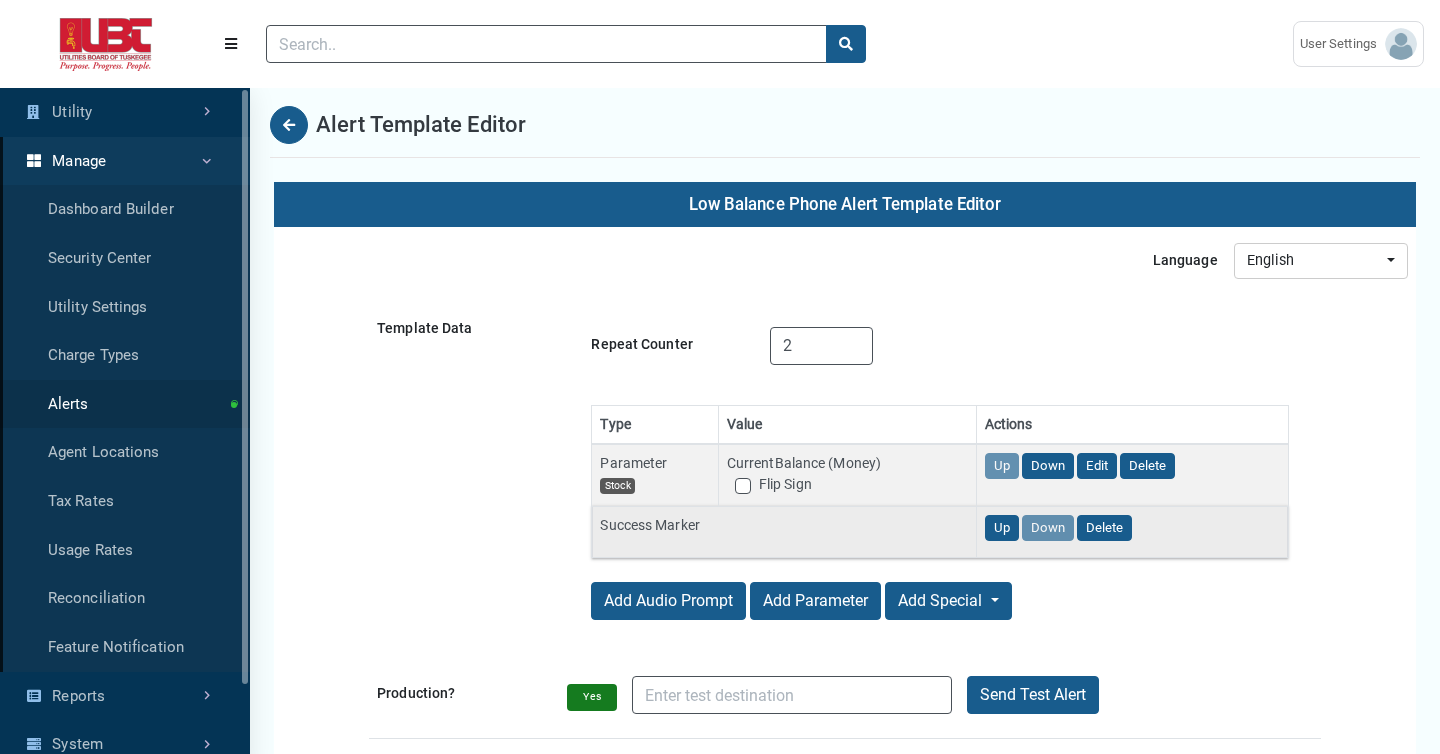 click on "Success Marker" at bounding box center [783, 525] 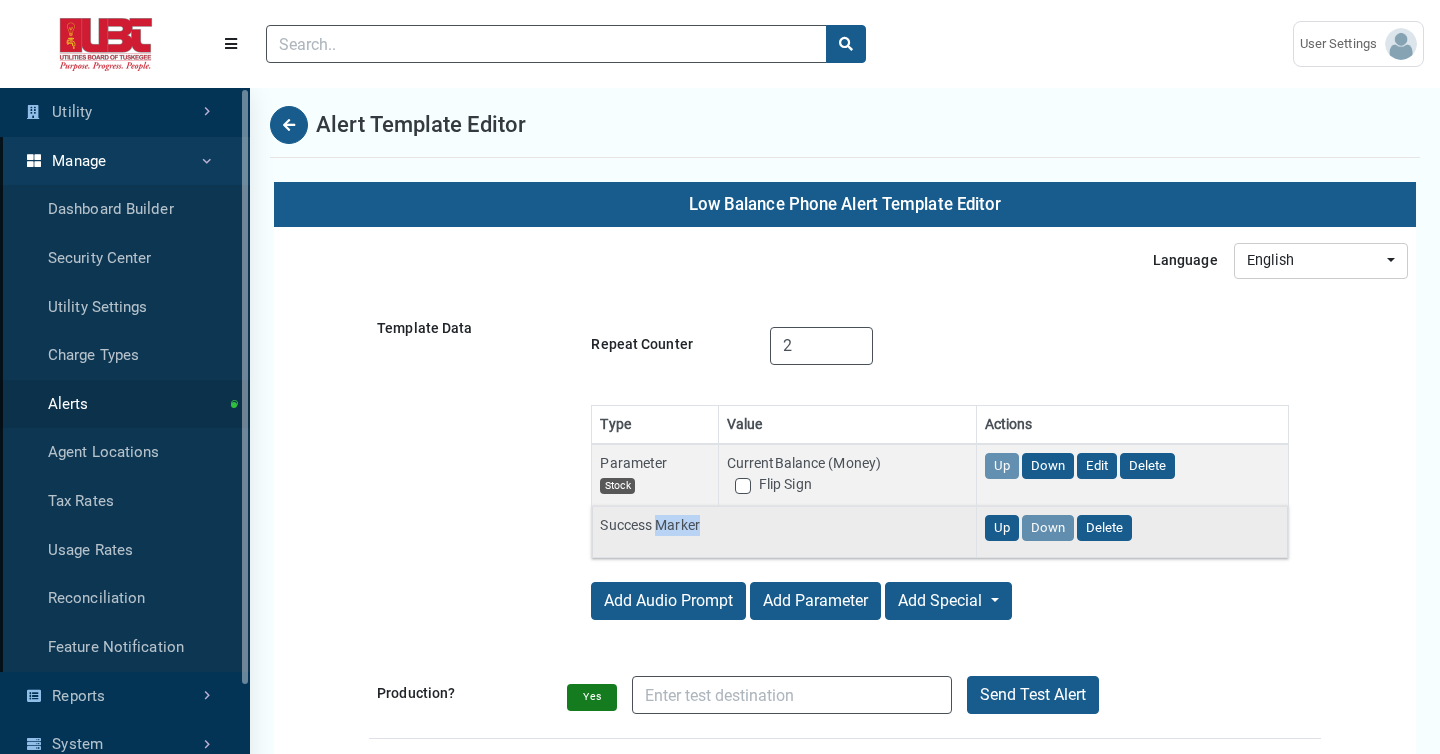 click on "Success Marker" at bounding box center [783, 525] 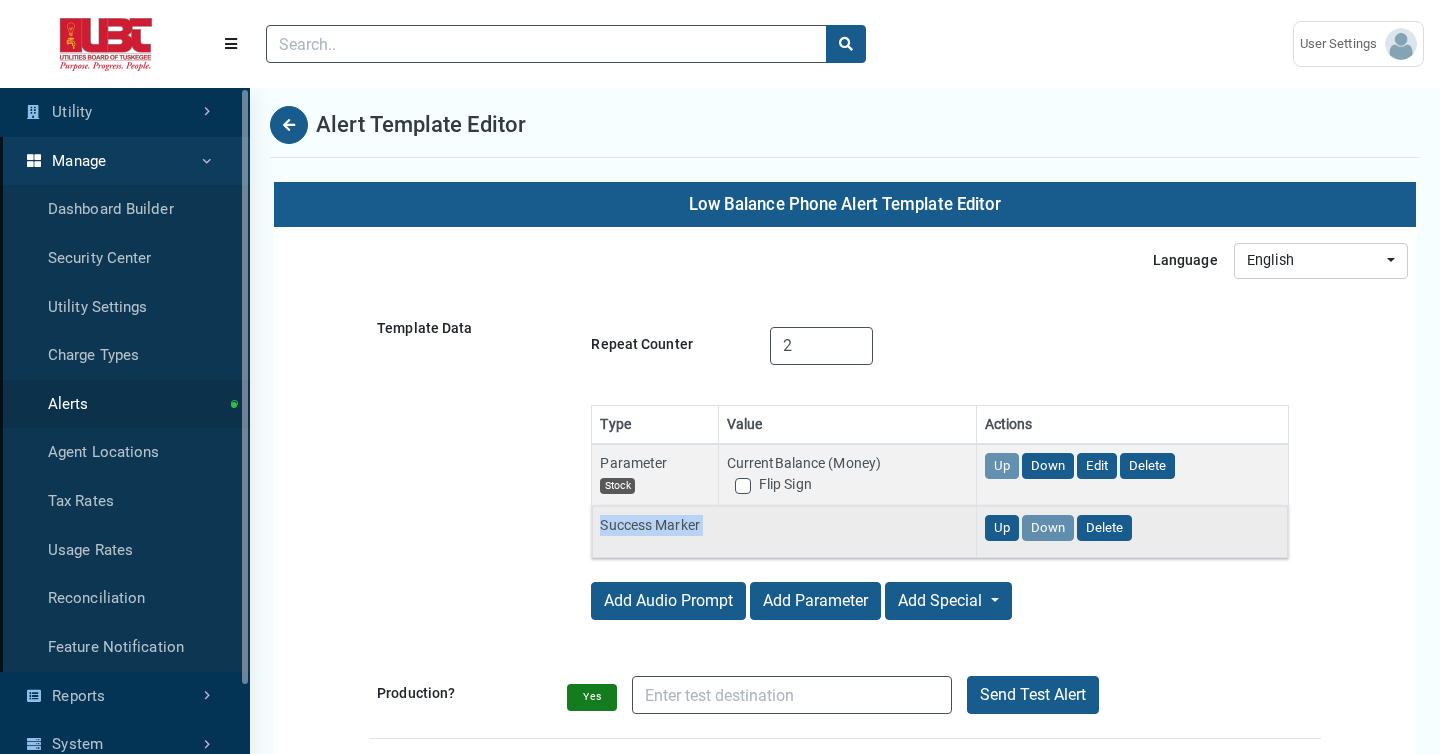 click on "Success Marker" at bounding box center (783, 525) 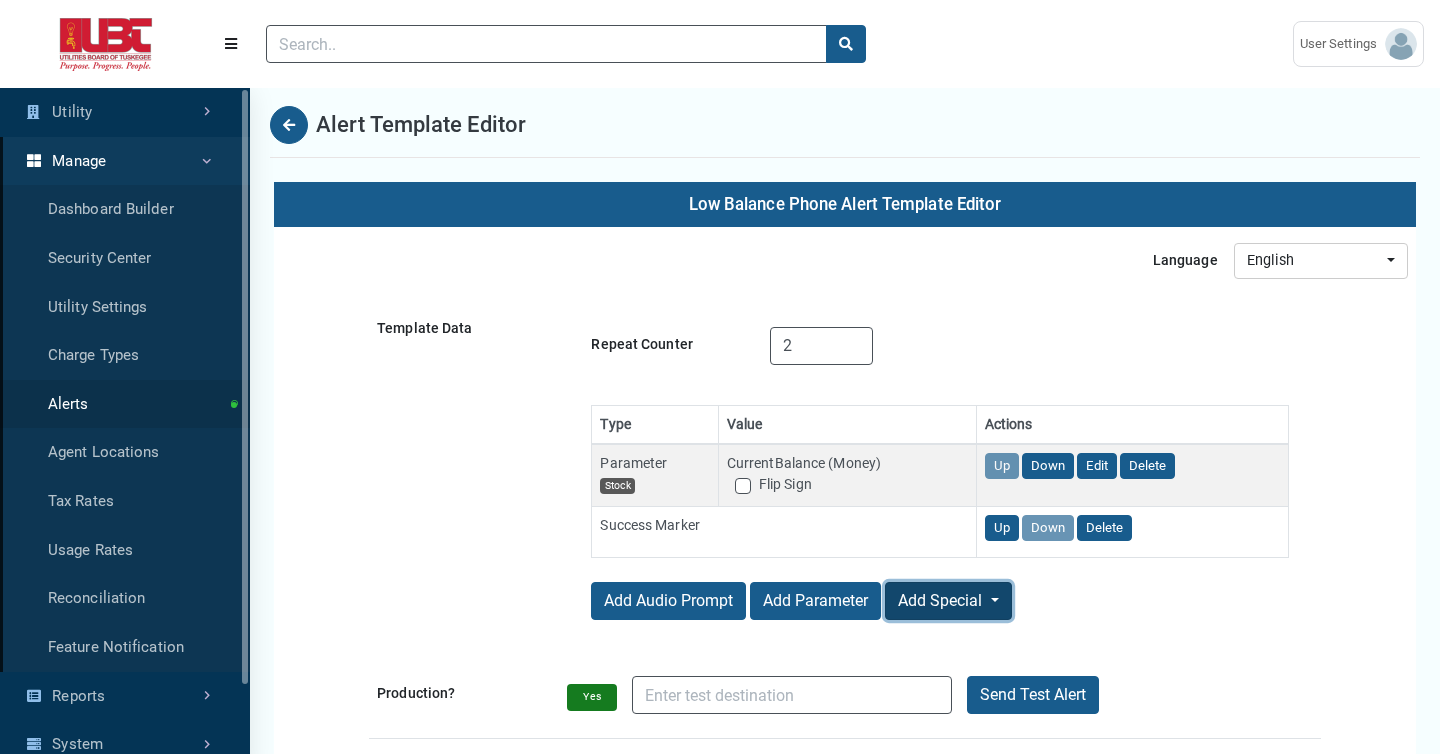 click on "Add Special" at bounding box center [948, 601] 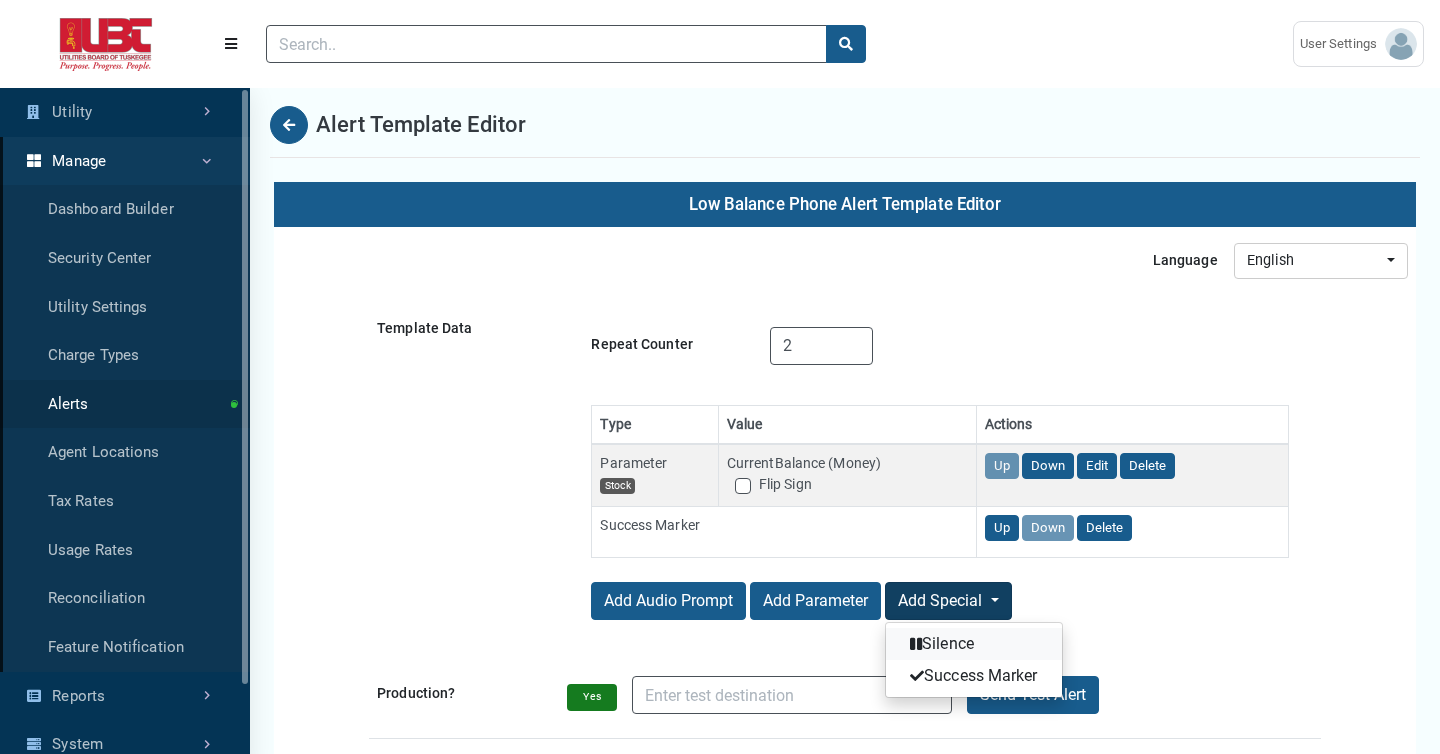 click on "Silence" at bounding box center (974, 644) 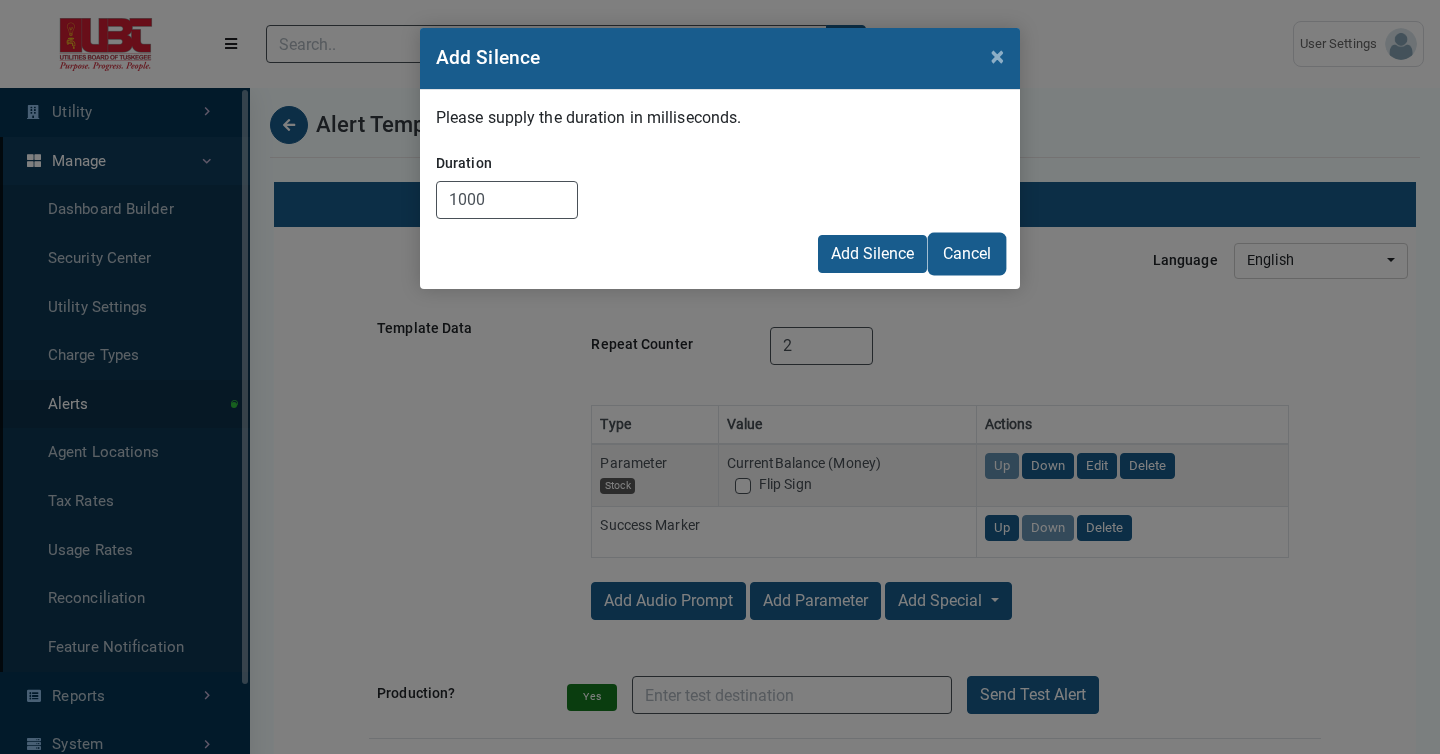click on "Cancel" at bounding box center [967, 254] 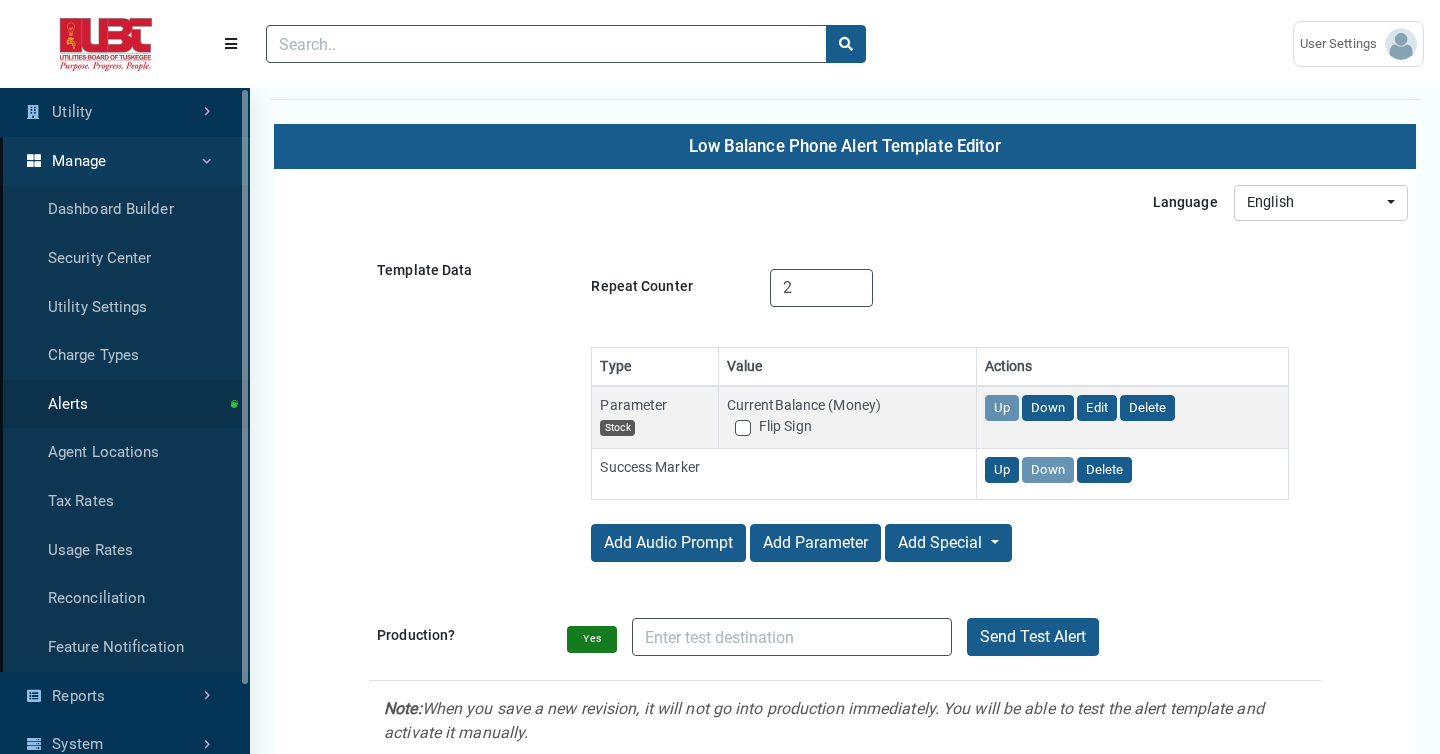 scroll, scrollTop: 61, scrollLeft: 0, axis: vertical 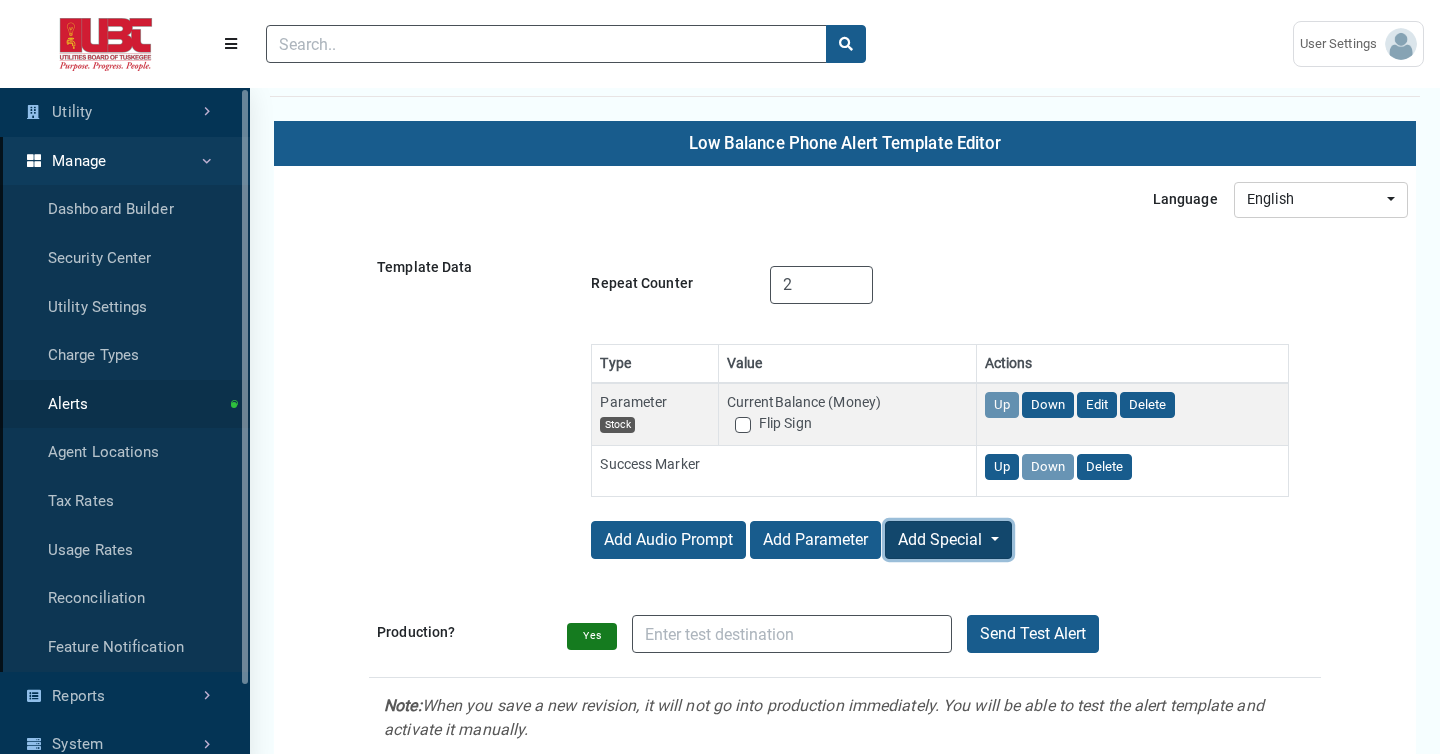 click on "Add Special" at bounding box center [948, 540] 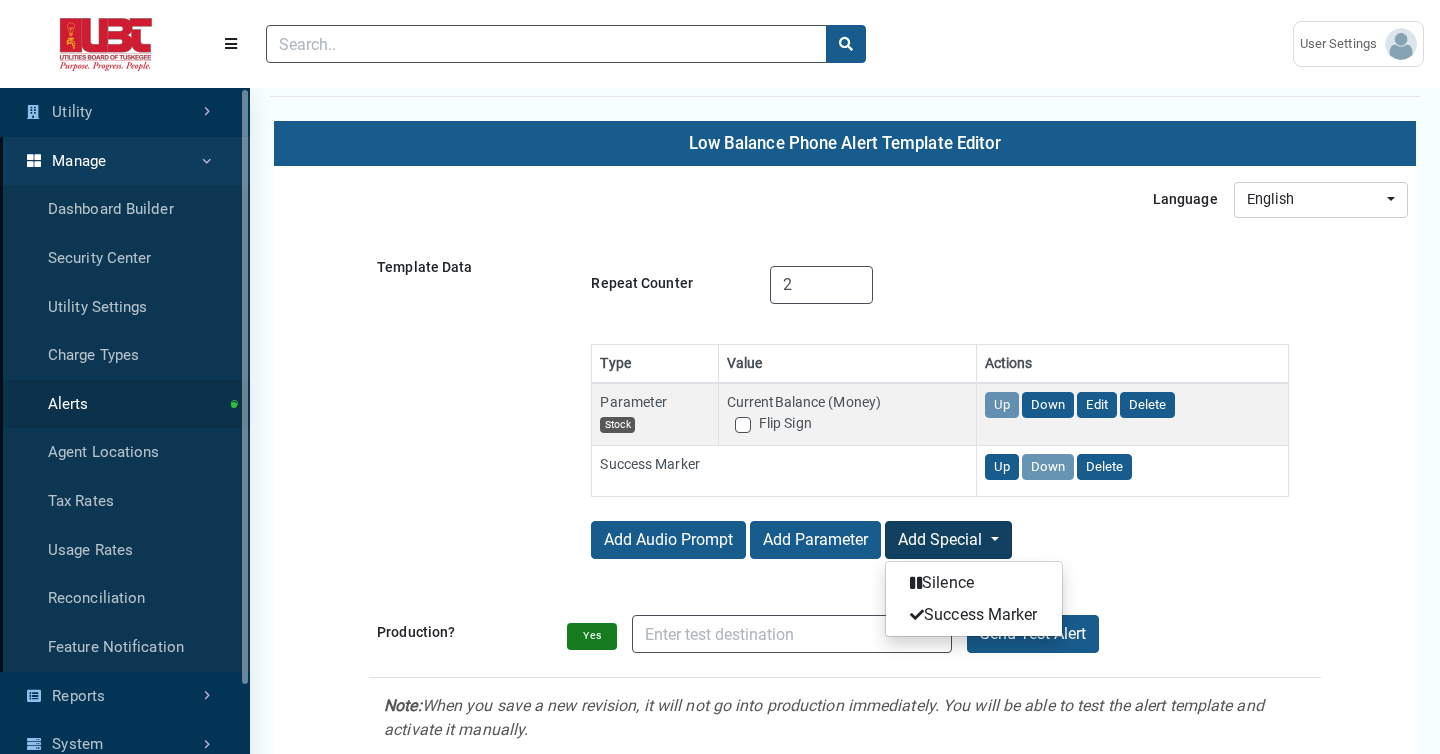 click on "Add Audio Prompt
Add Parameter
Add Special
Silence
Success Marker" at bounding box center [939, 544] 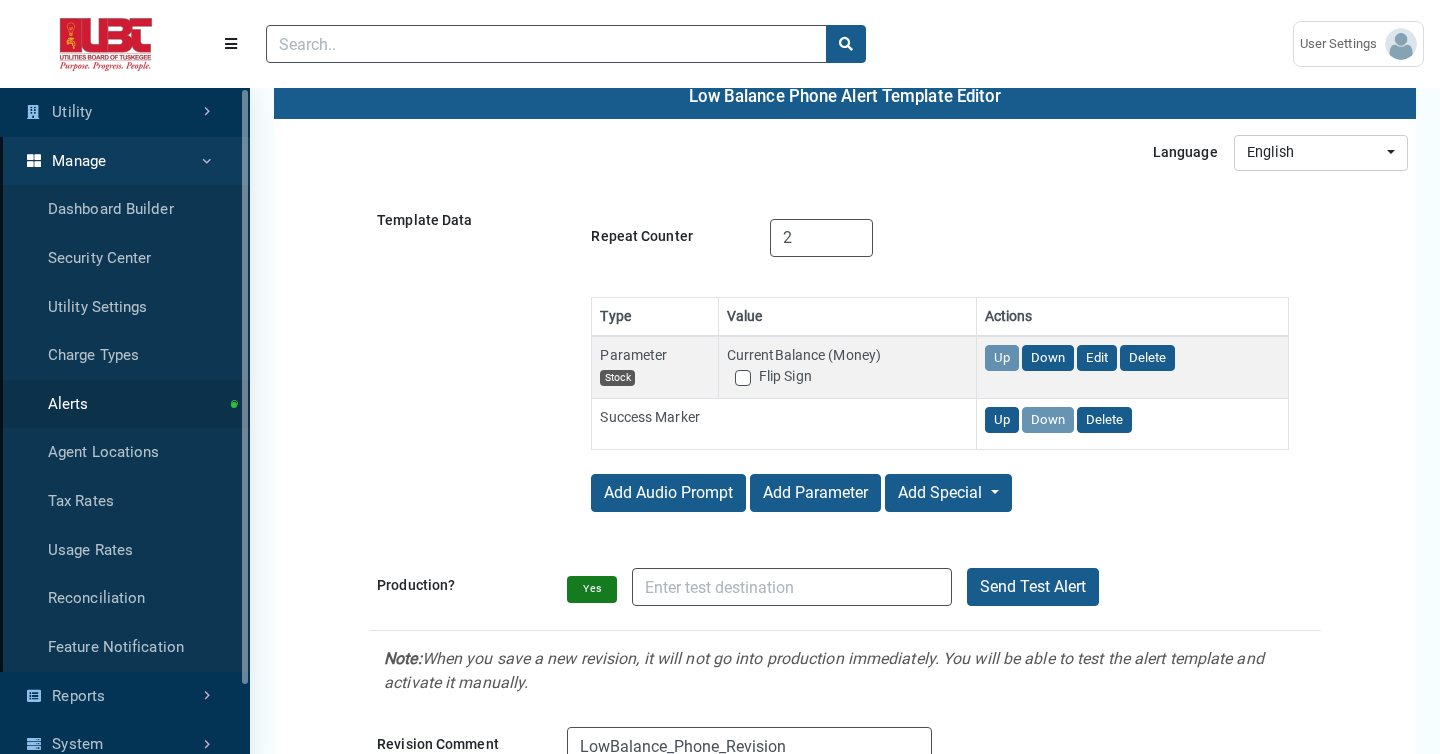 scroll, scrollTop: 11, scrollLeft: 0, axis: vertical 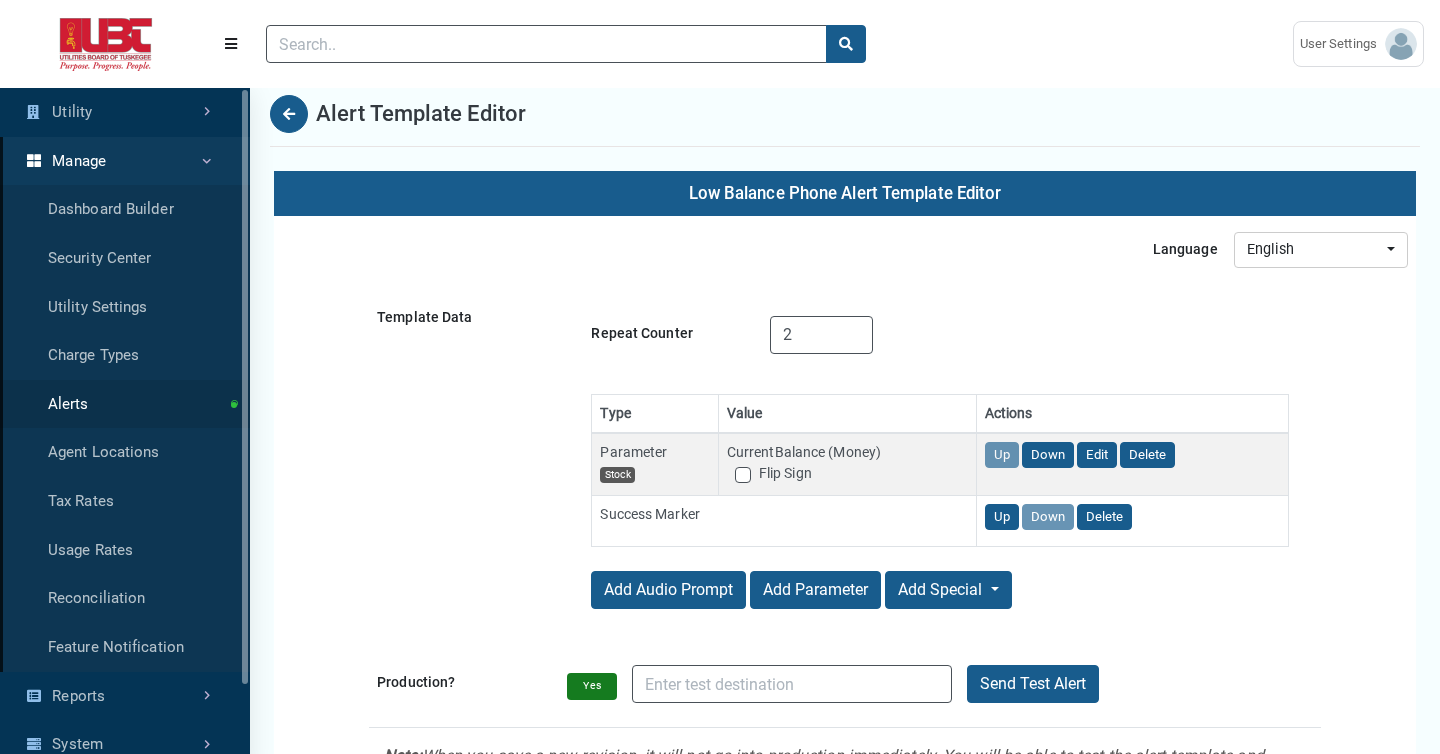 click on "Repeat Counter
2" at bounding box center [939, 335] 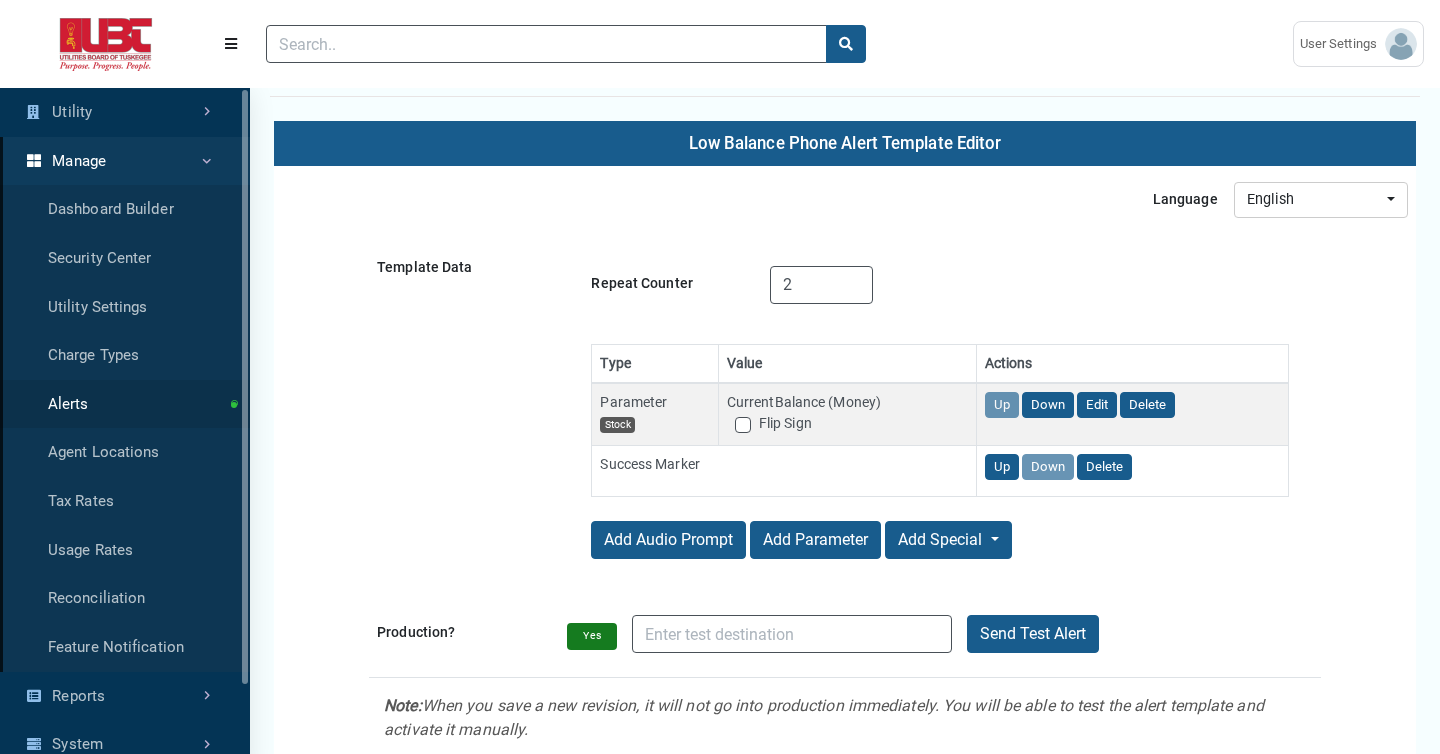 scroll, scrollTop: 62, scrollLeft: 0, axis: vertical 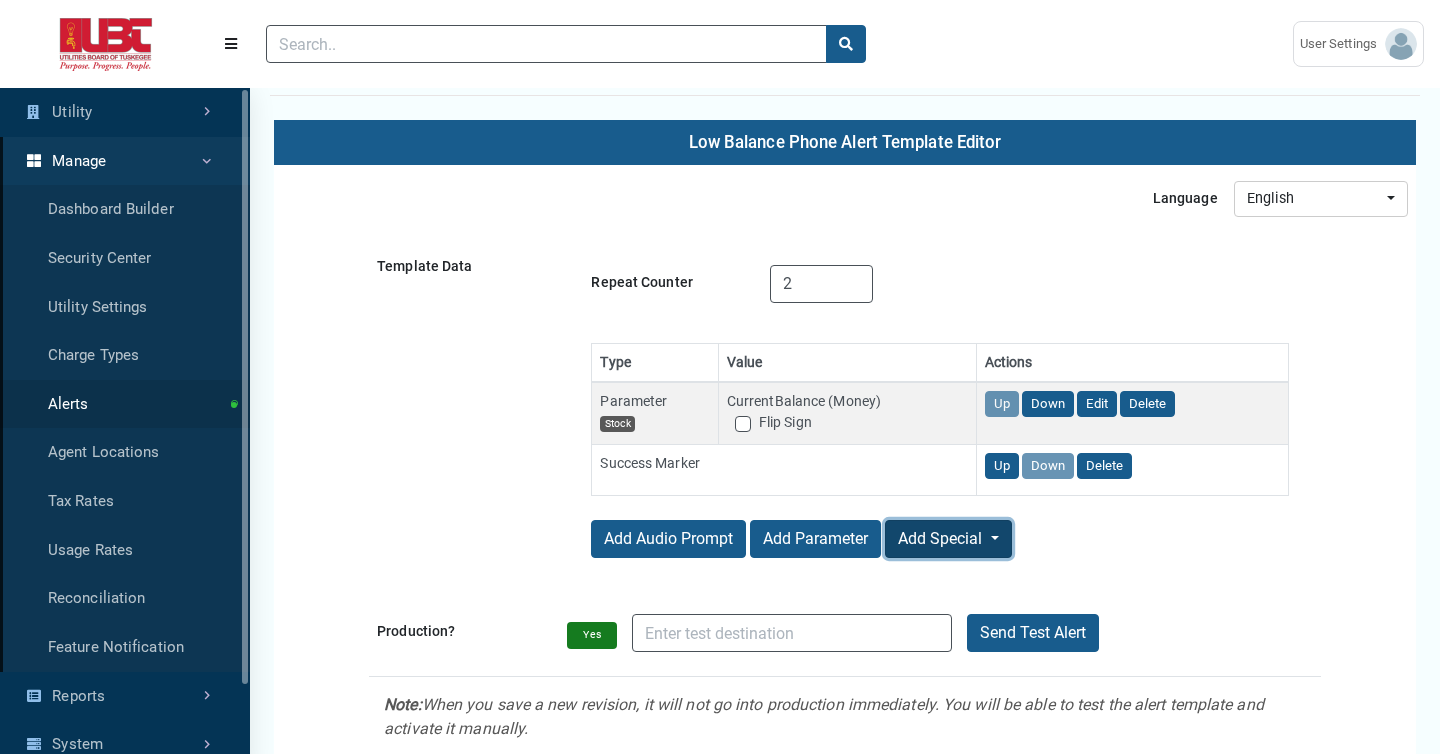 click on "Add Special" at bounding box center [948, 539] 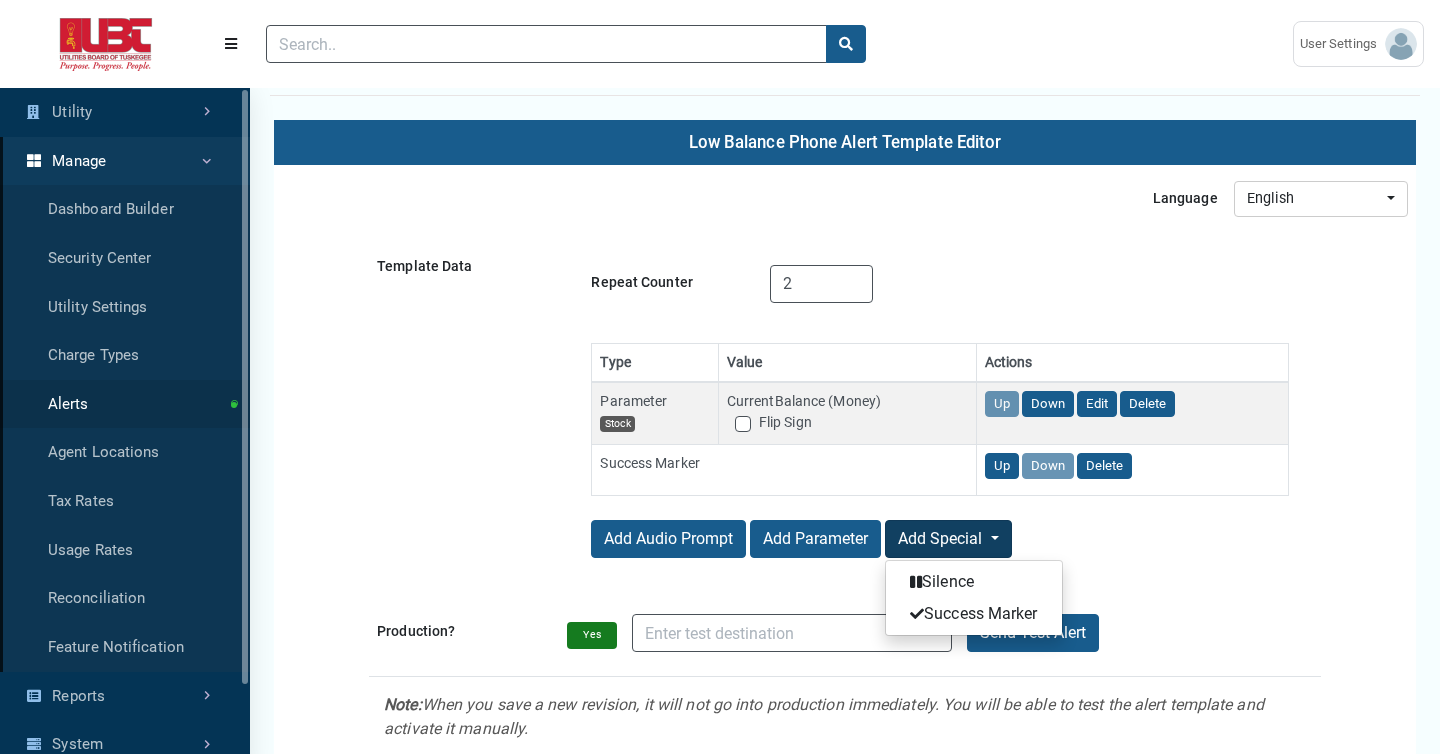 click on "Add Audio Prompt
Add Parameter
Add Special
Silence
Success Marker" at bounding box center [939, 543] 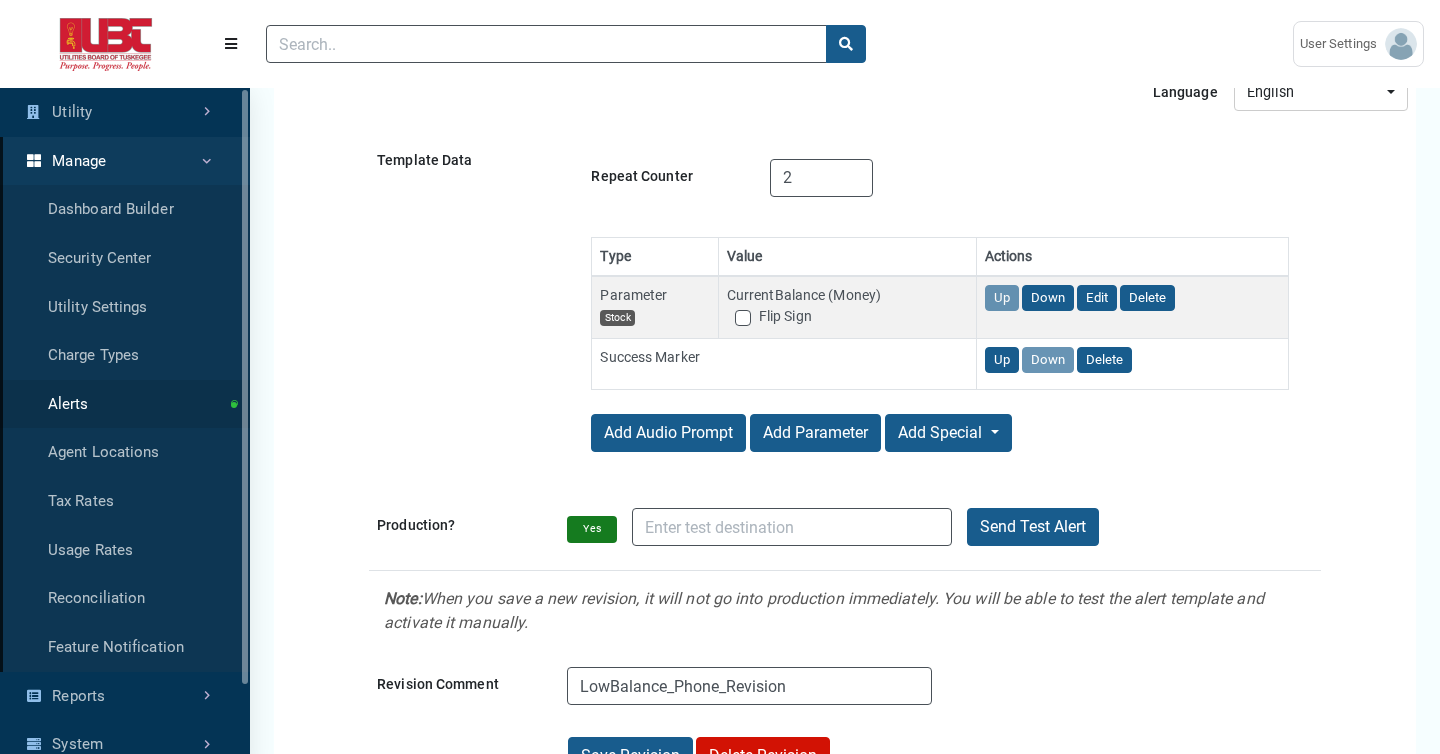 scroll, scrollTop: 144, scrollLeft: 0, axis: vertical 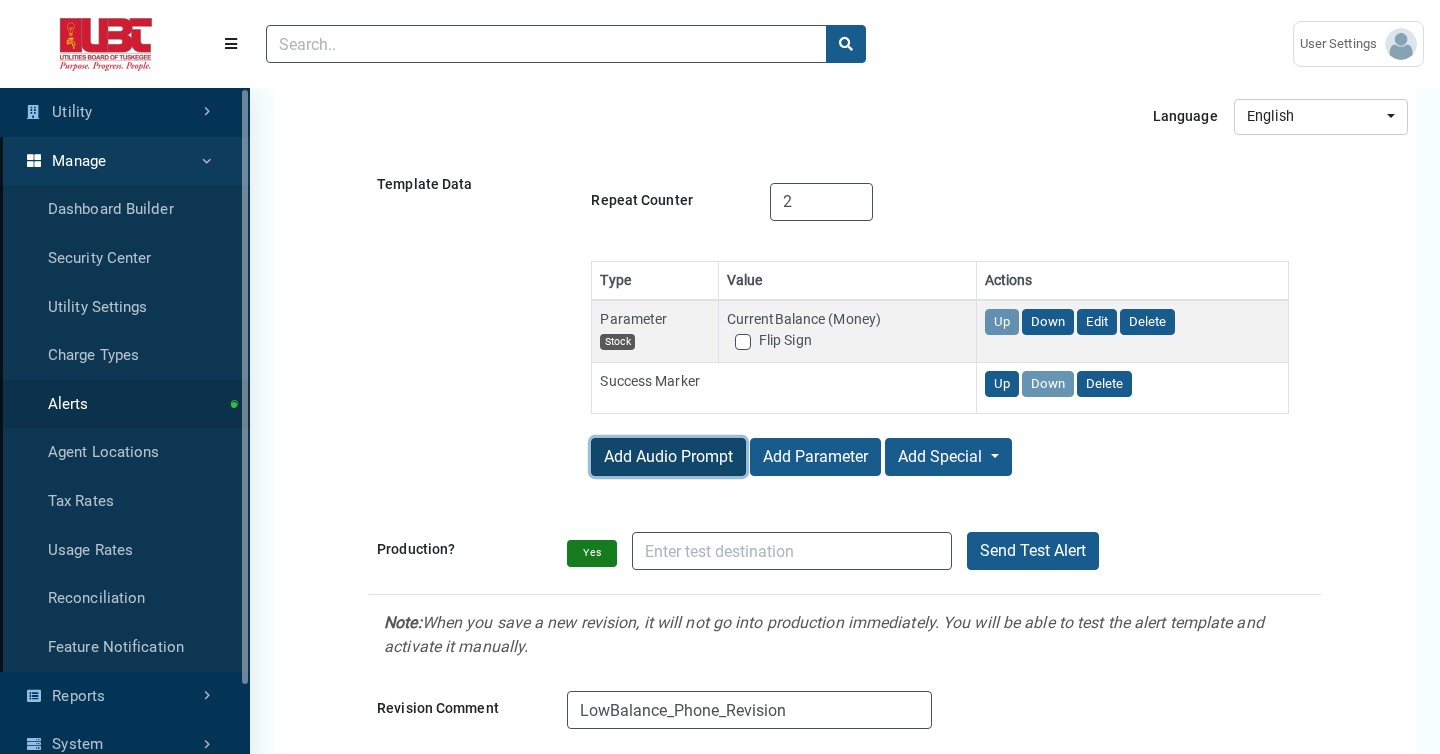 click on "Add Audio Prompt" at bounding box center [668, 457] 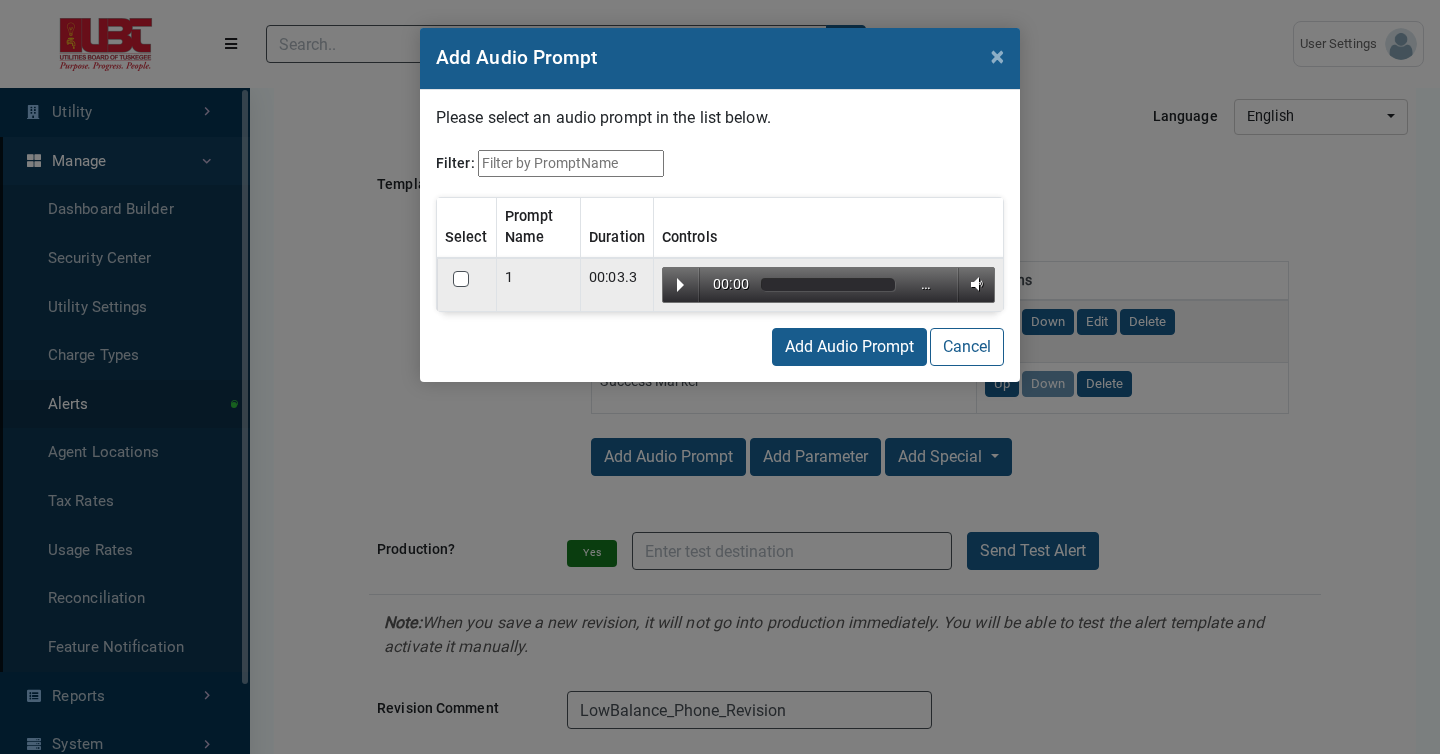 click at bounding box center [477, 267] 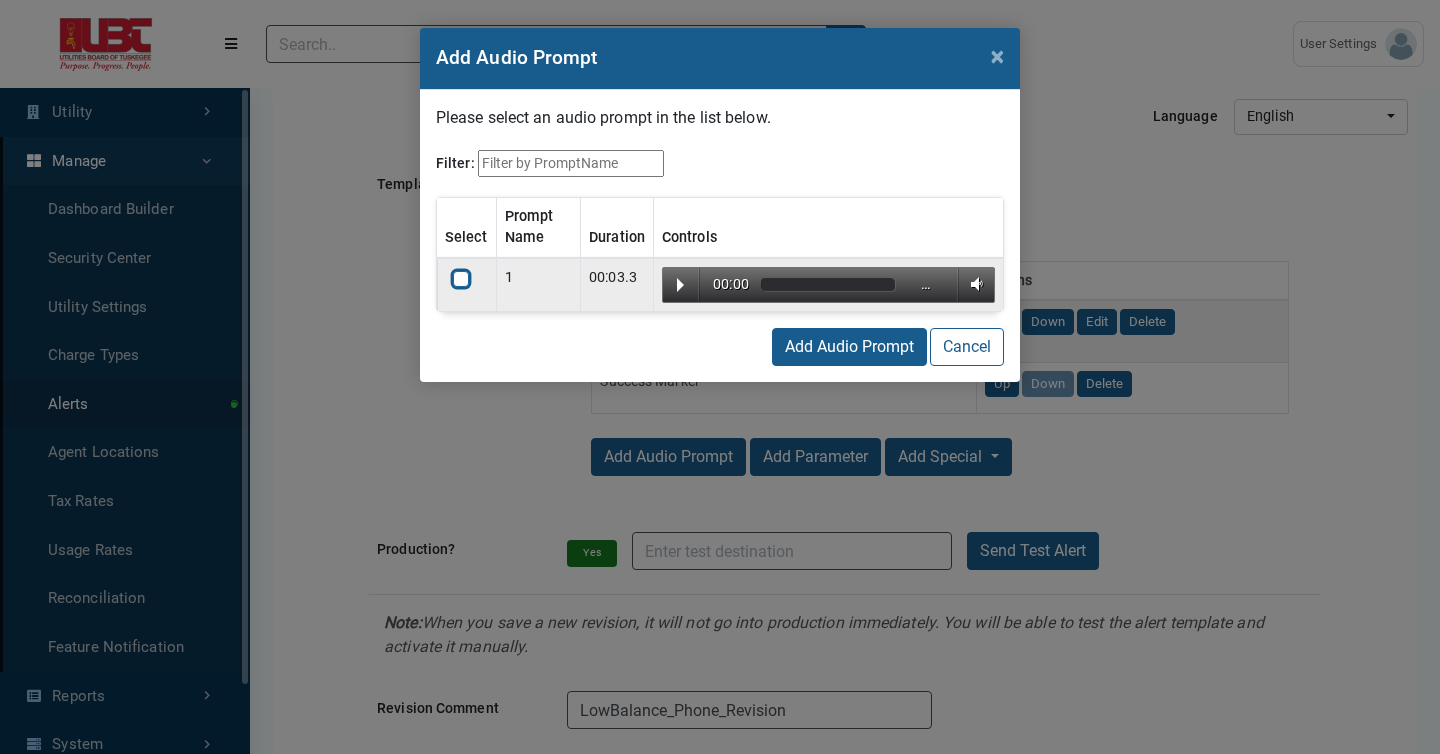 checkbox on "true" 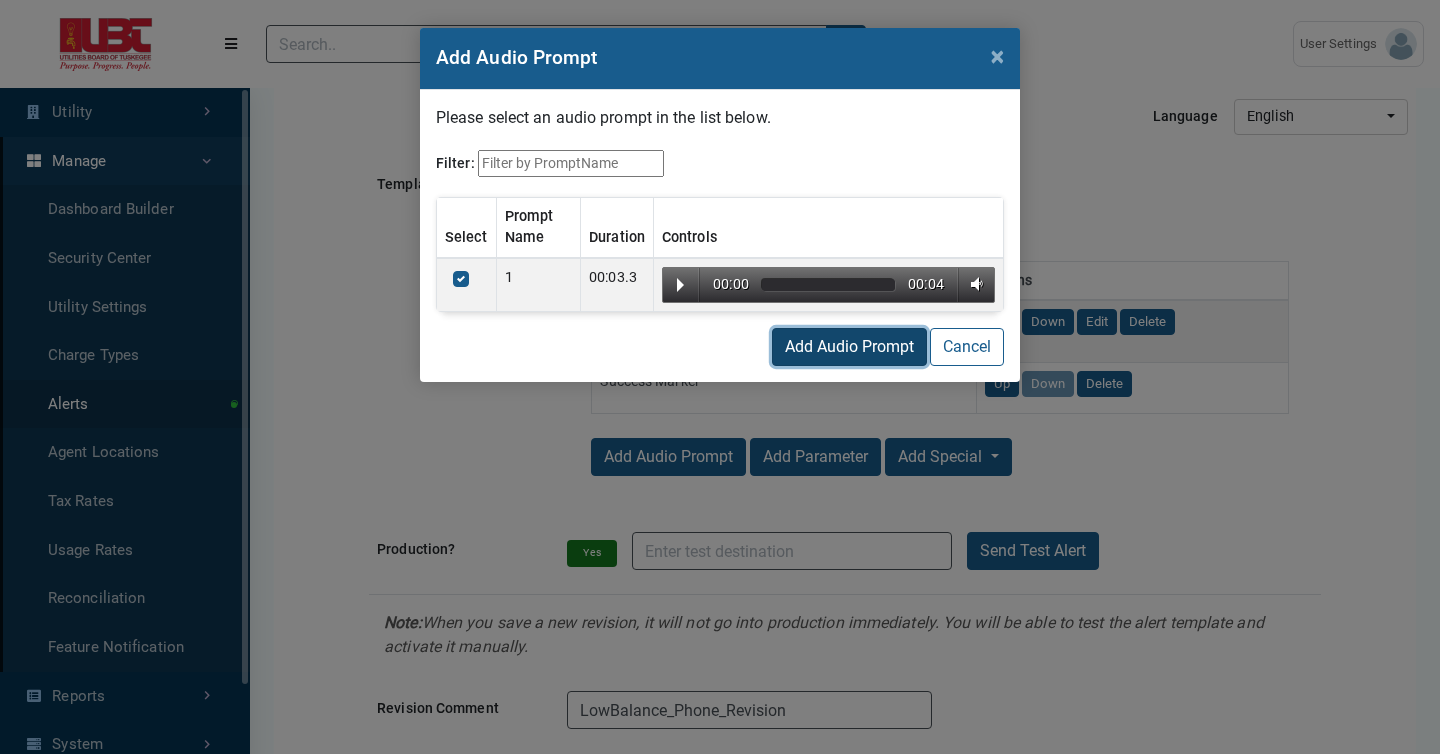 click on "Add Audio Prompt" at bounding box center (849, 347) 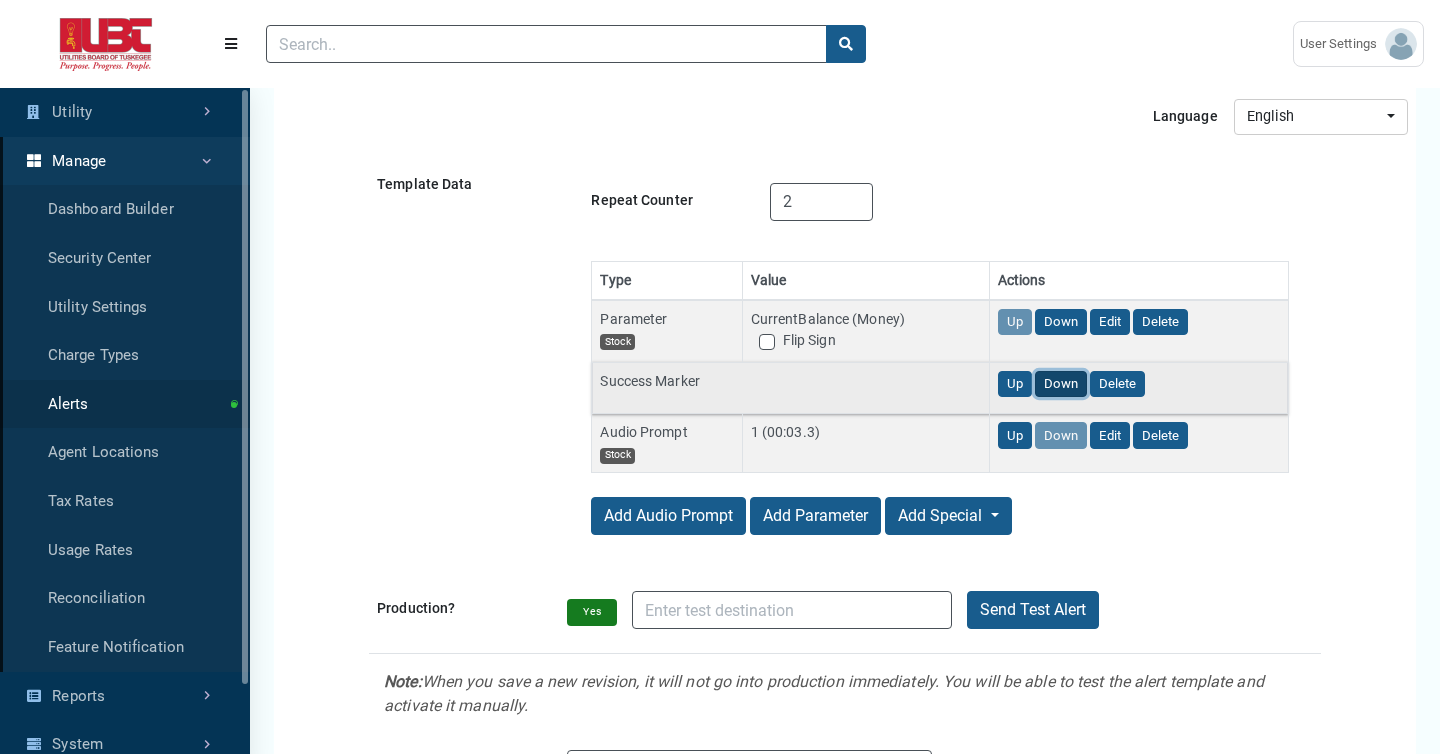 click on "Down" at bounding box center (1061, 384) 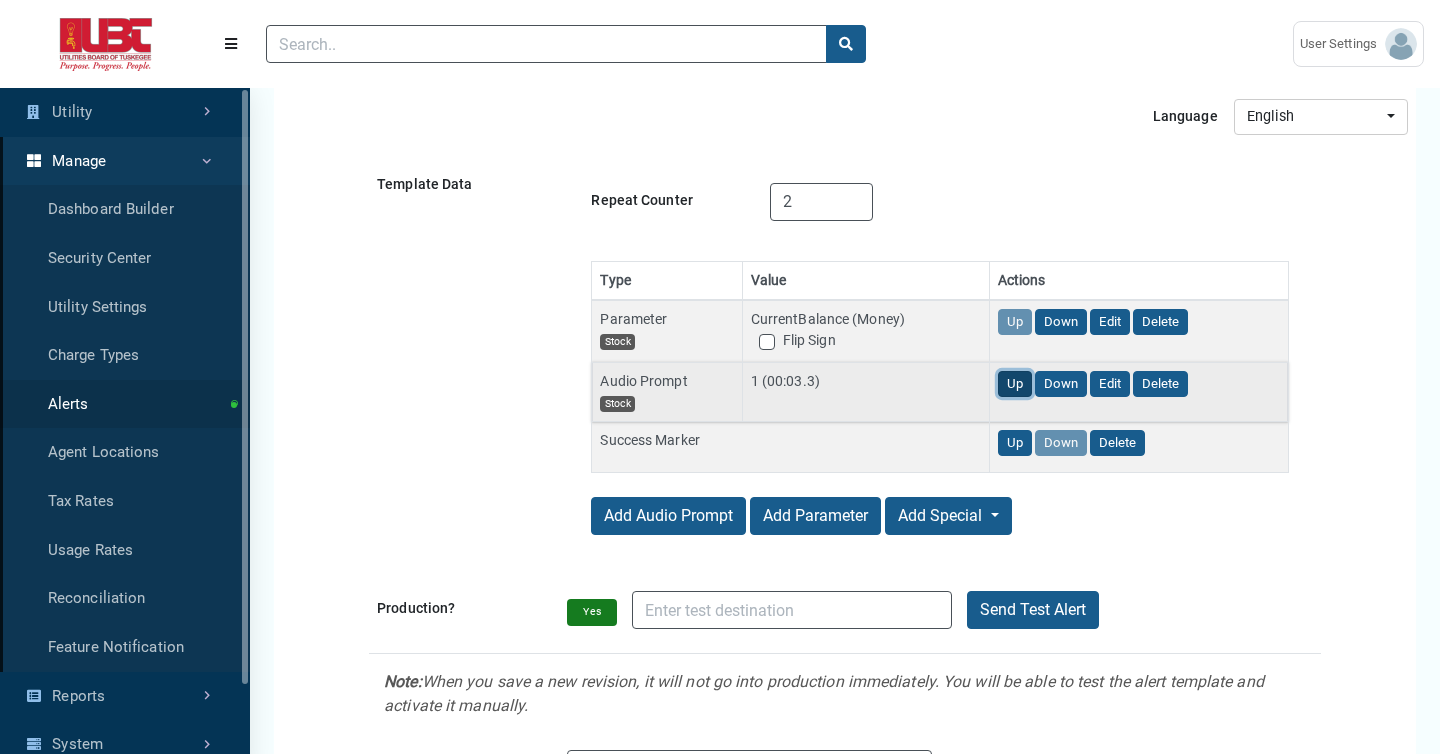 click on "Up" at bounding box center [1015, 384] 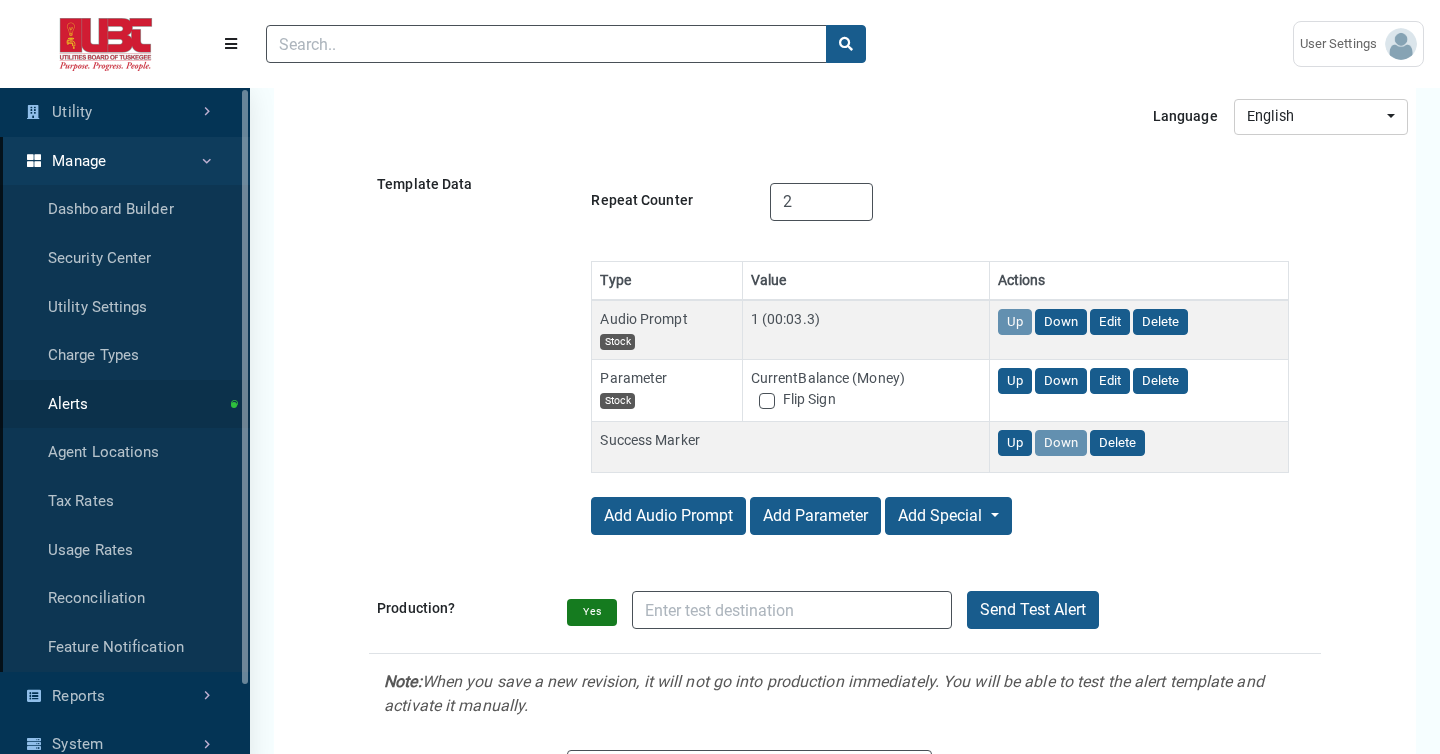 click on "Production?
Yes
Send Test Alert" at bounding box center [845, 606] 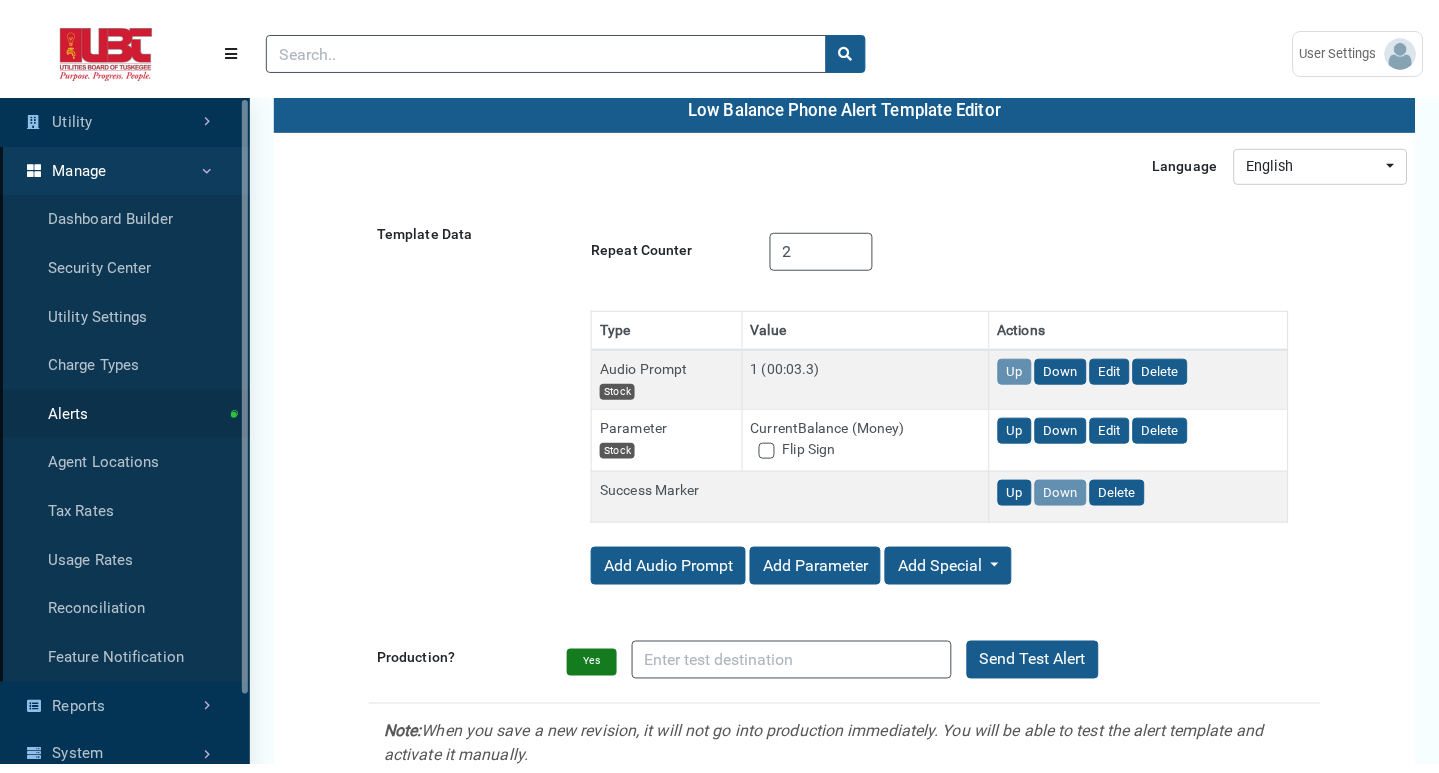 scroll, scrollTop: 109, scrollLeft: 0, axis: vertical 